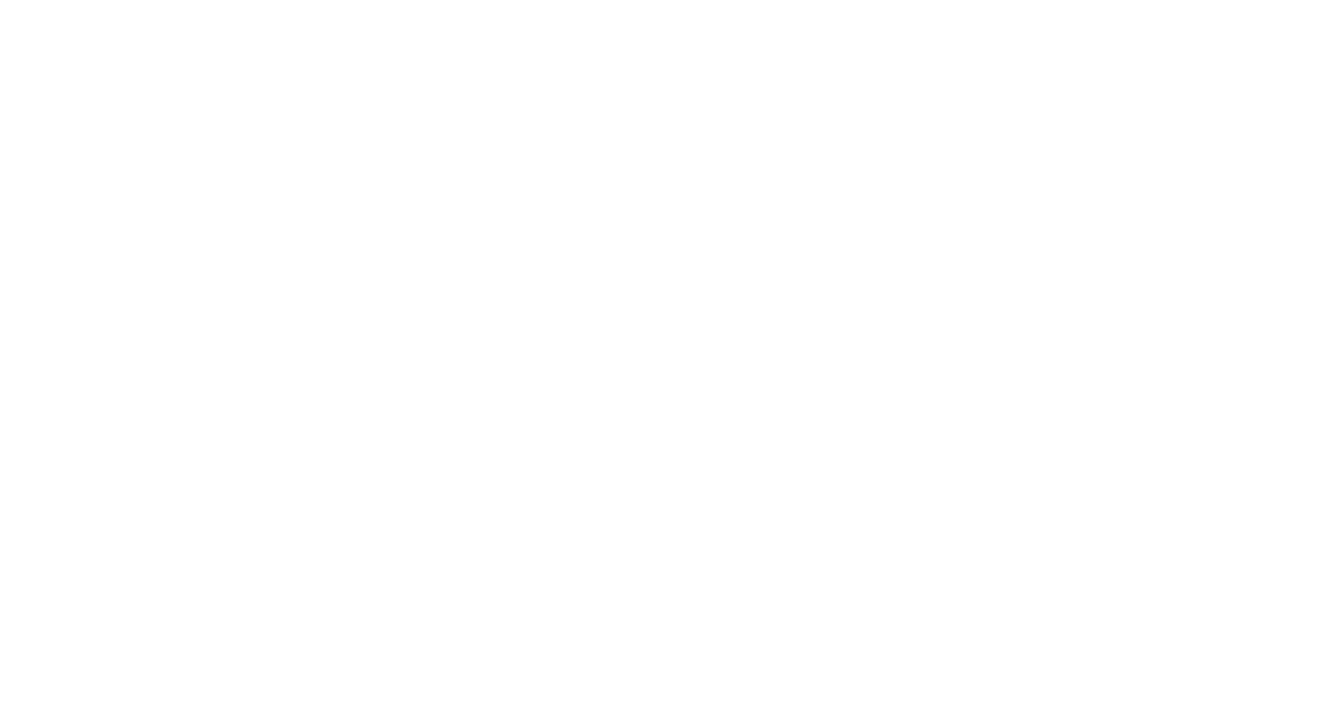 scroll, scrollTop: 0, scrollLeft: 0, axis: both 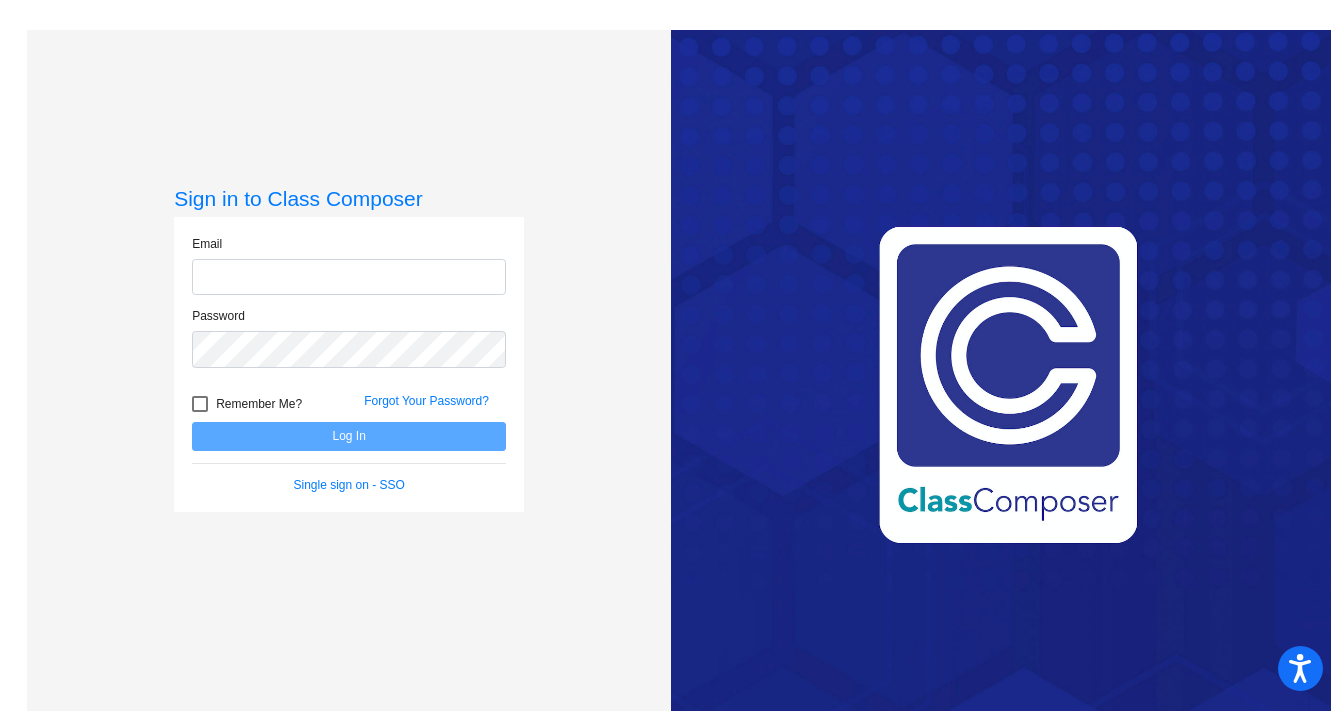 type on "[EMAIL_ADDRESS][DOMAIN_NAME]" 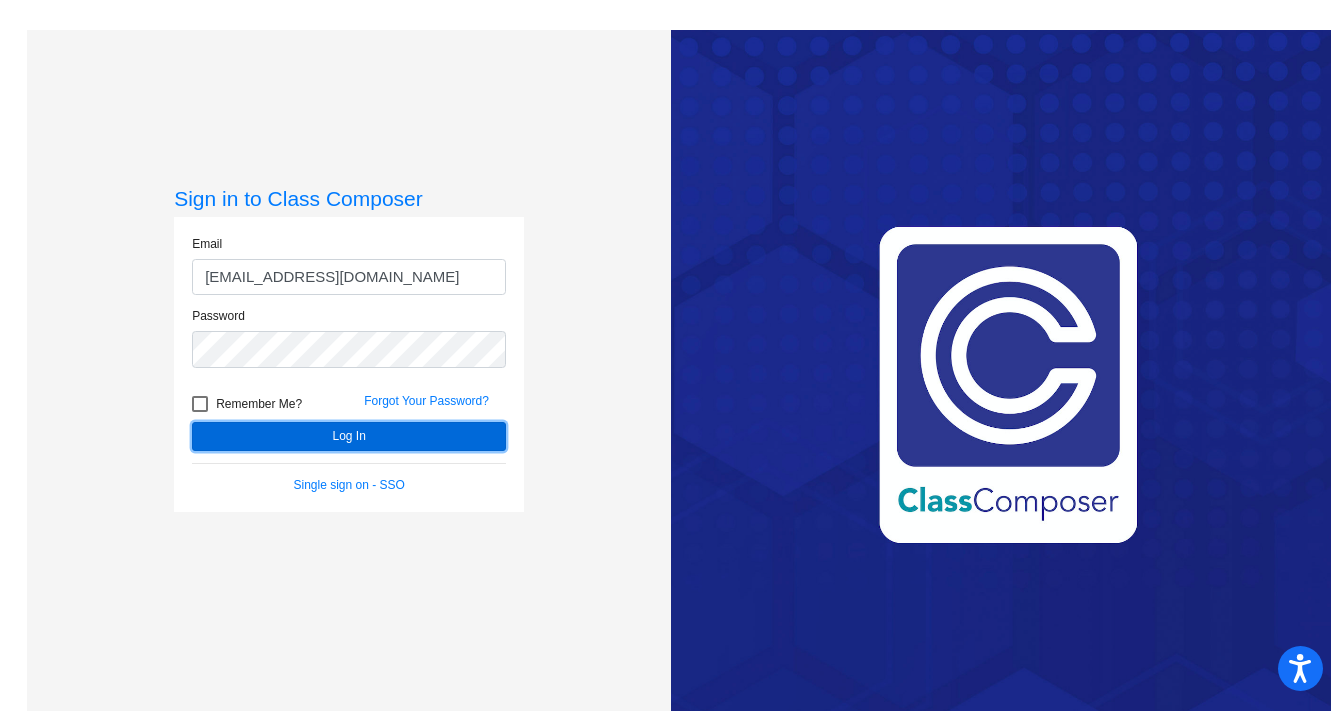 click on "Log In" 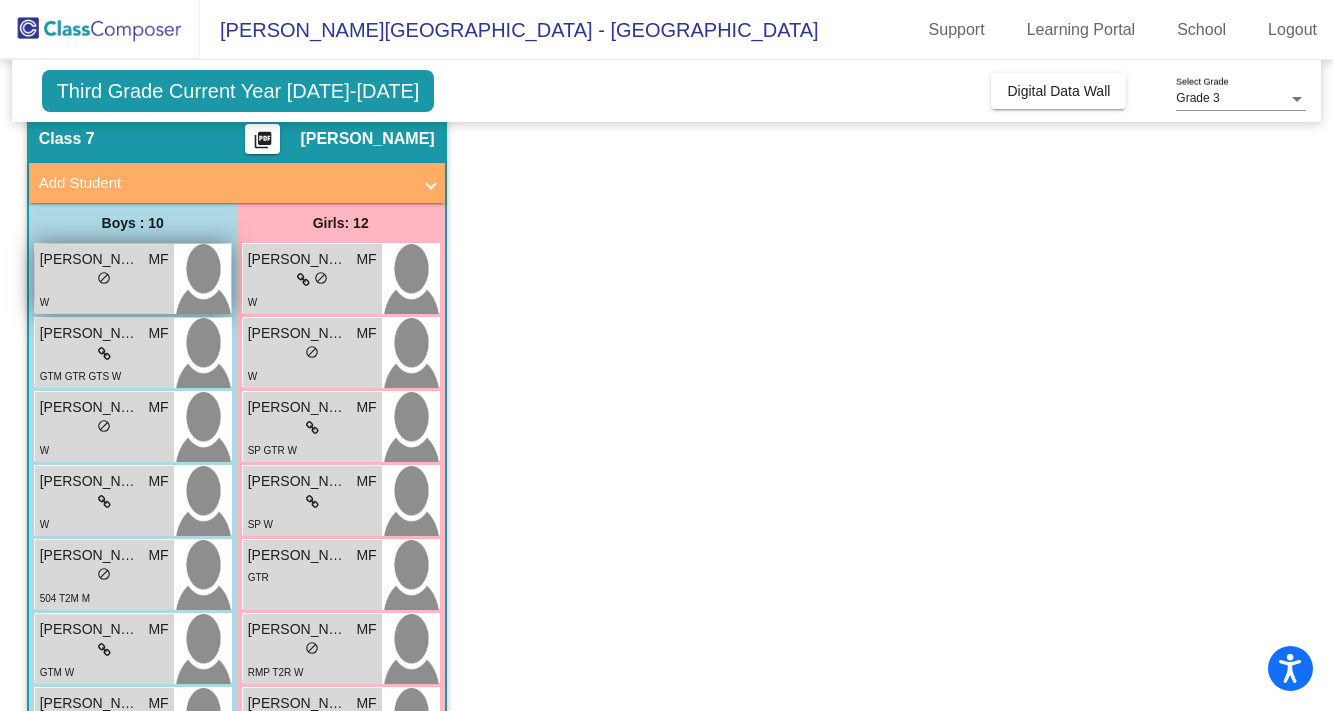 scroll, scrollTop: 72, scrollLeft: 0, axis: vertical 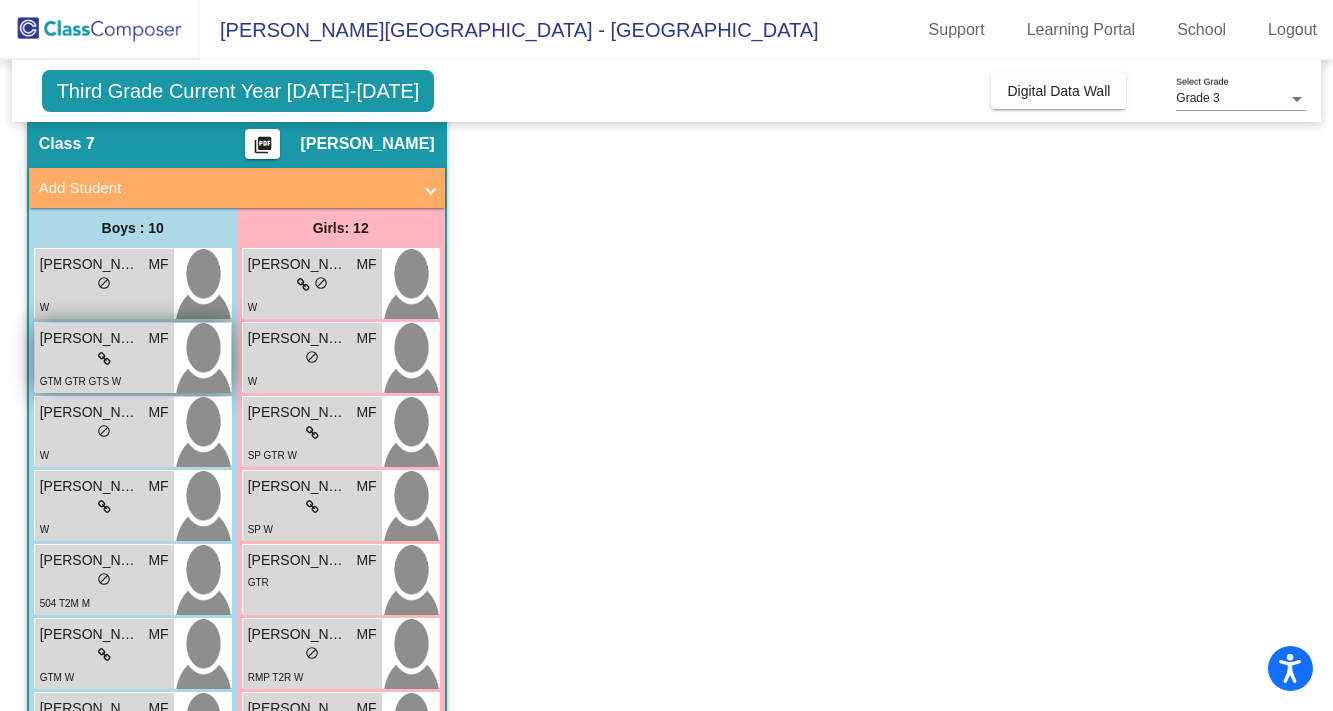 click on "[PERSON_NAME]" at bounding box center (90, 338) 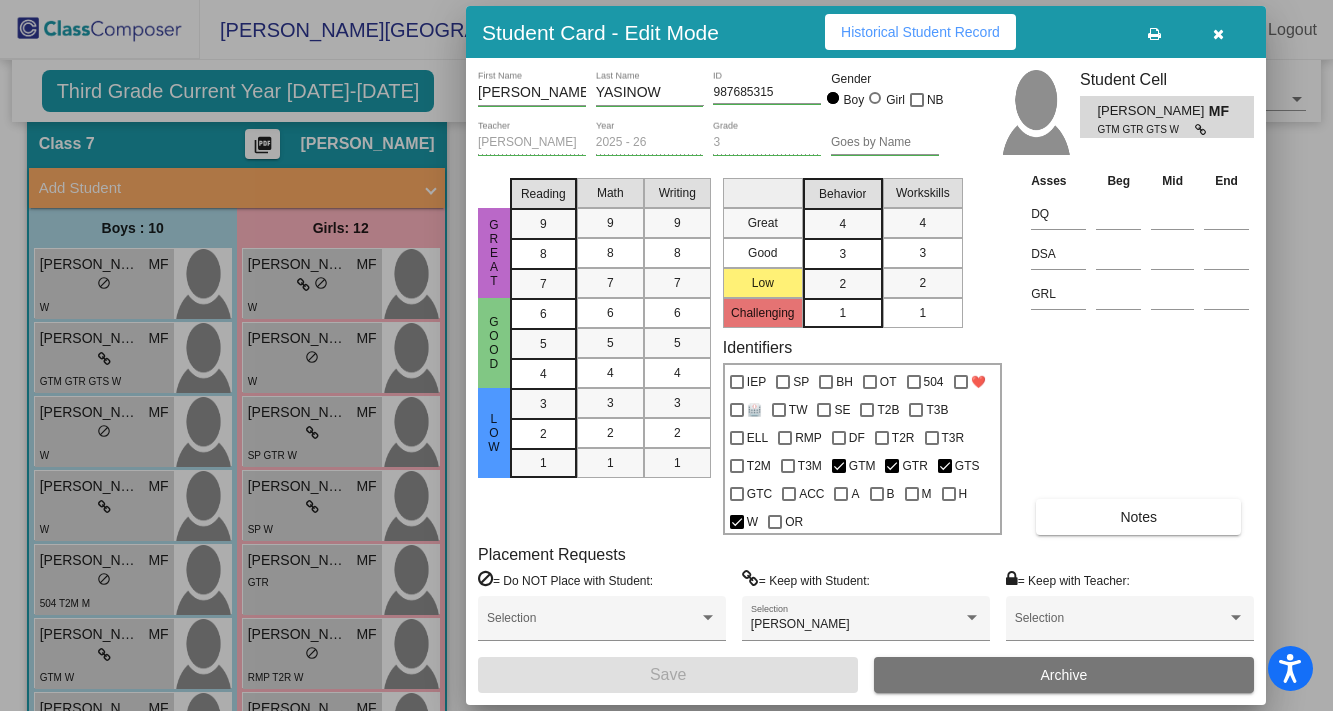 scroll, scrollTop: 0, scrollLeft: 0, axis: both 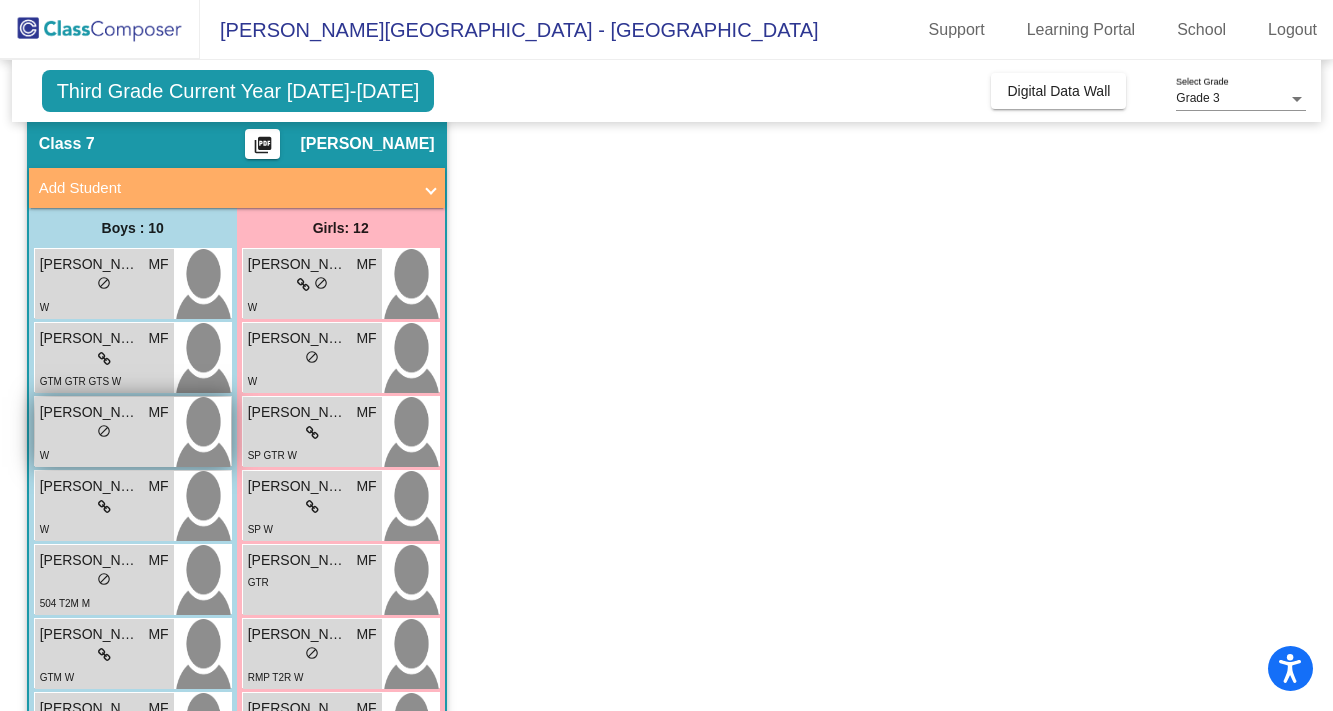 click on "[PERSON_NAME]" at bounding box center (90, 412) 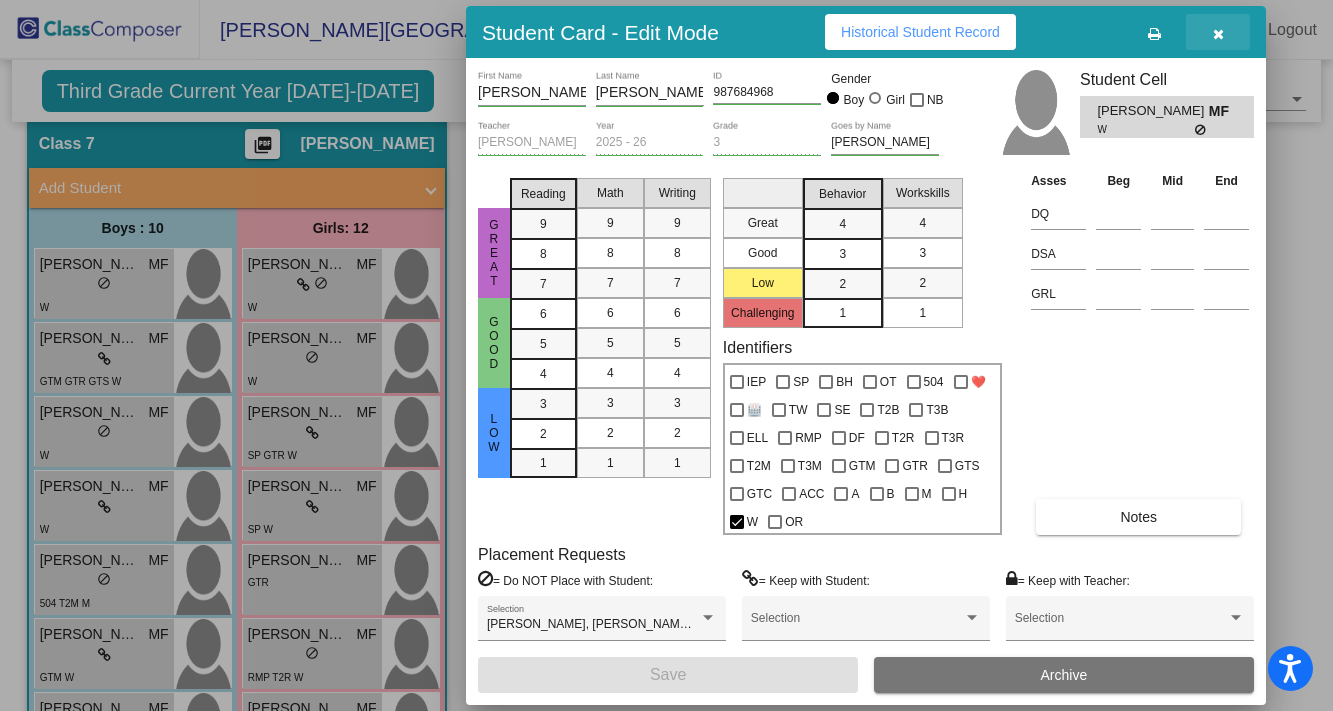 click at bounding box center (1218, 34) 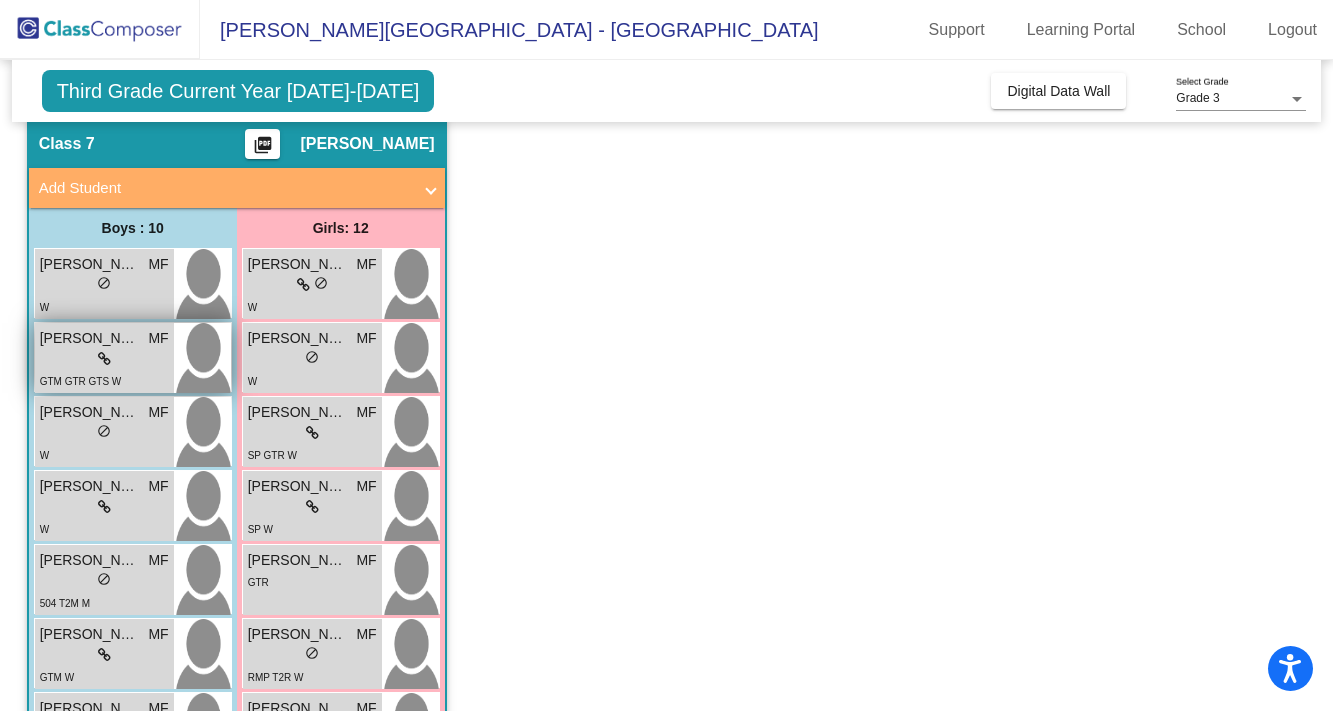 click on "GTM GTR GTS W" at bounding box center [81, 380] 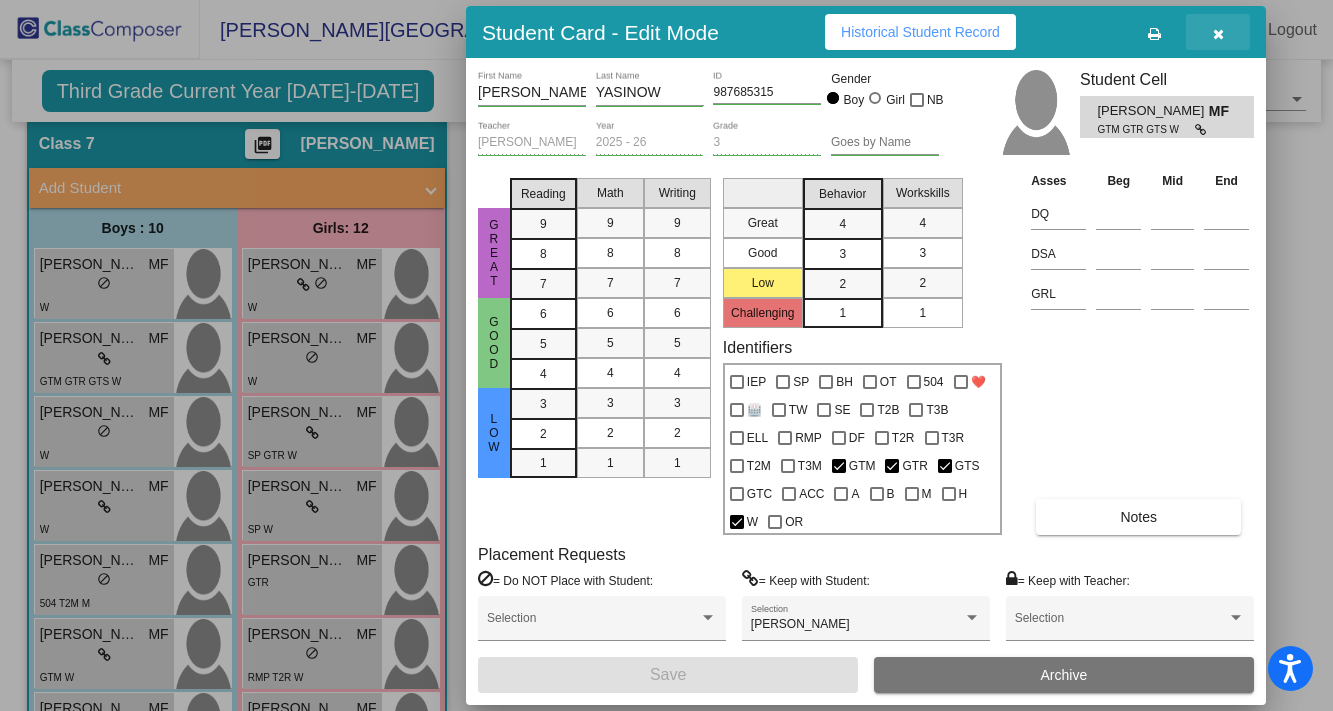 click at bounding box center (1218, 34) 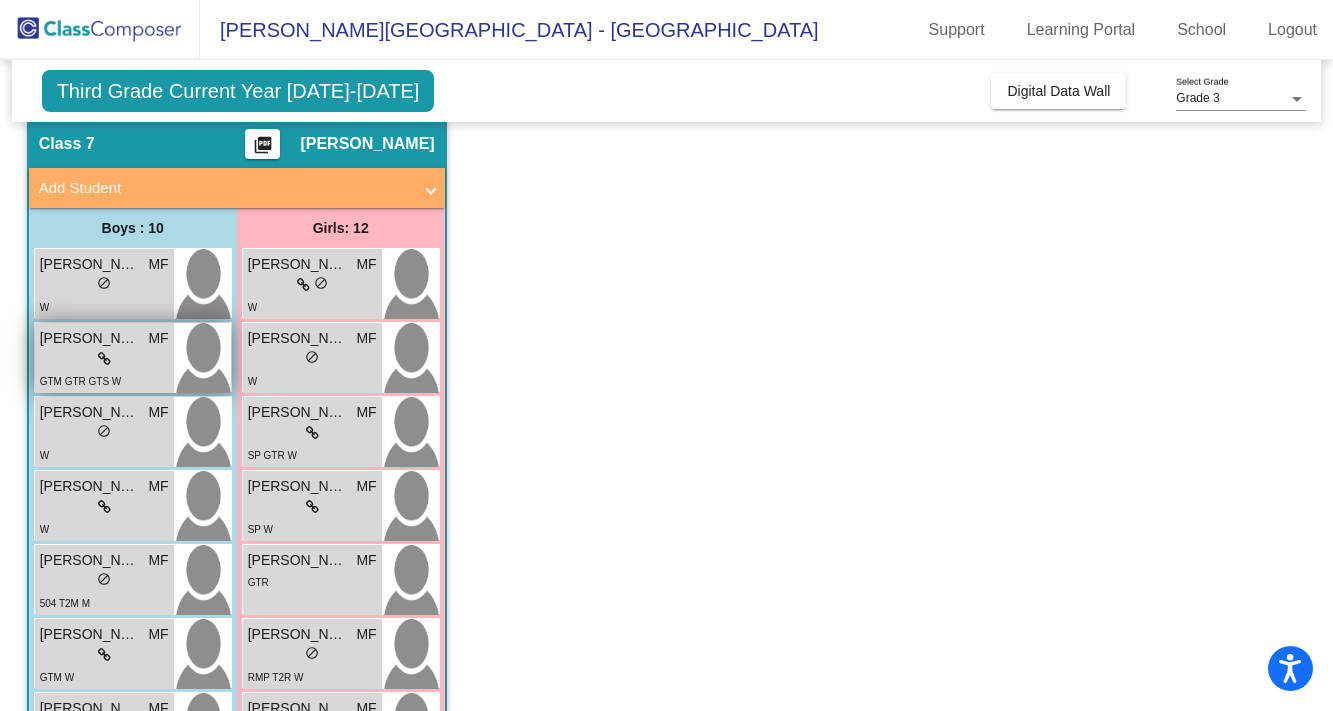 click on "[PERSON_NAME]" at bounding box center [90, 338] 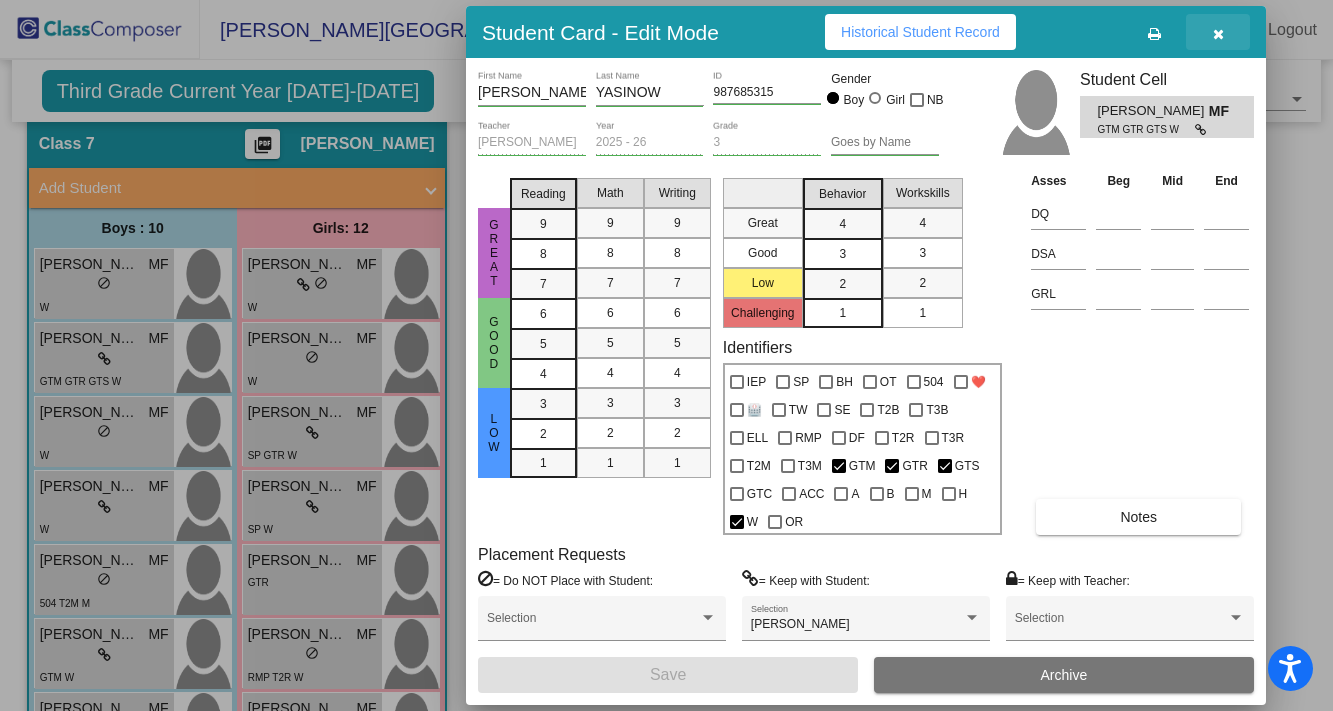 click at bounding box center (1218, 34) 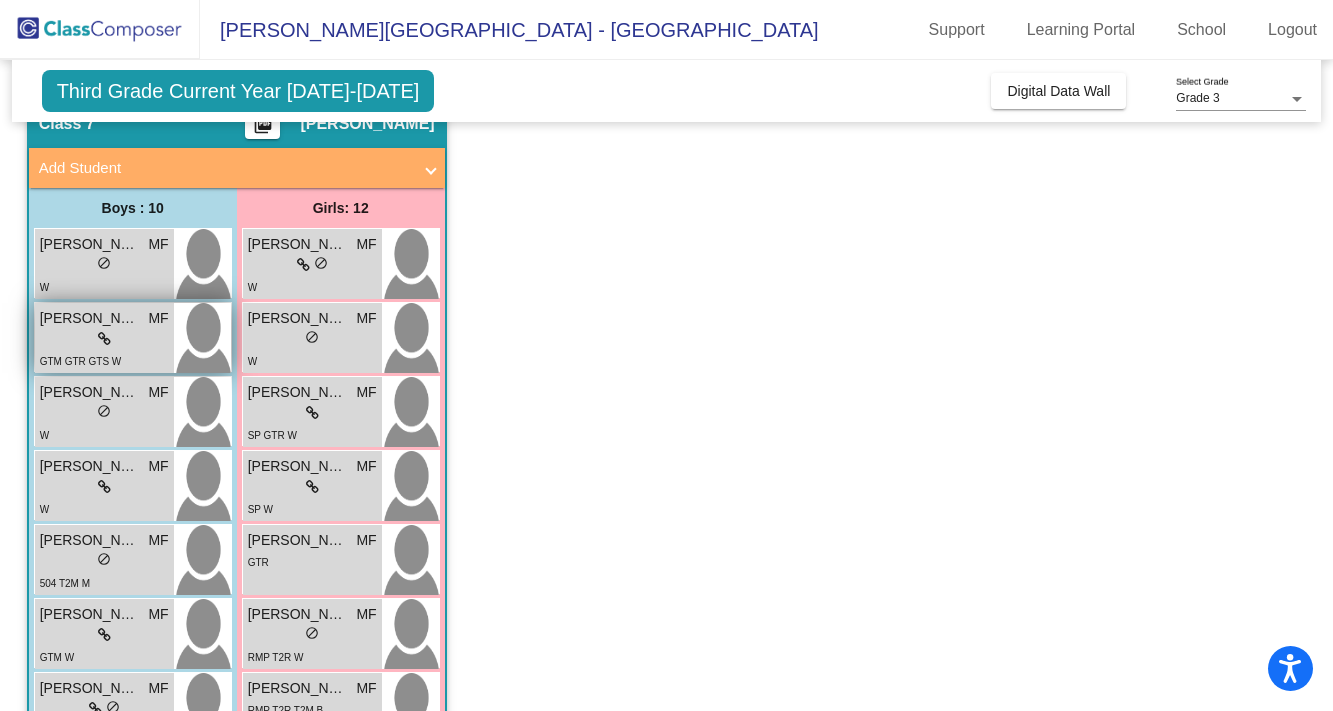 scroll, scrollTop: 74, scrollLeft: 0, axis: vertical 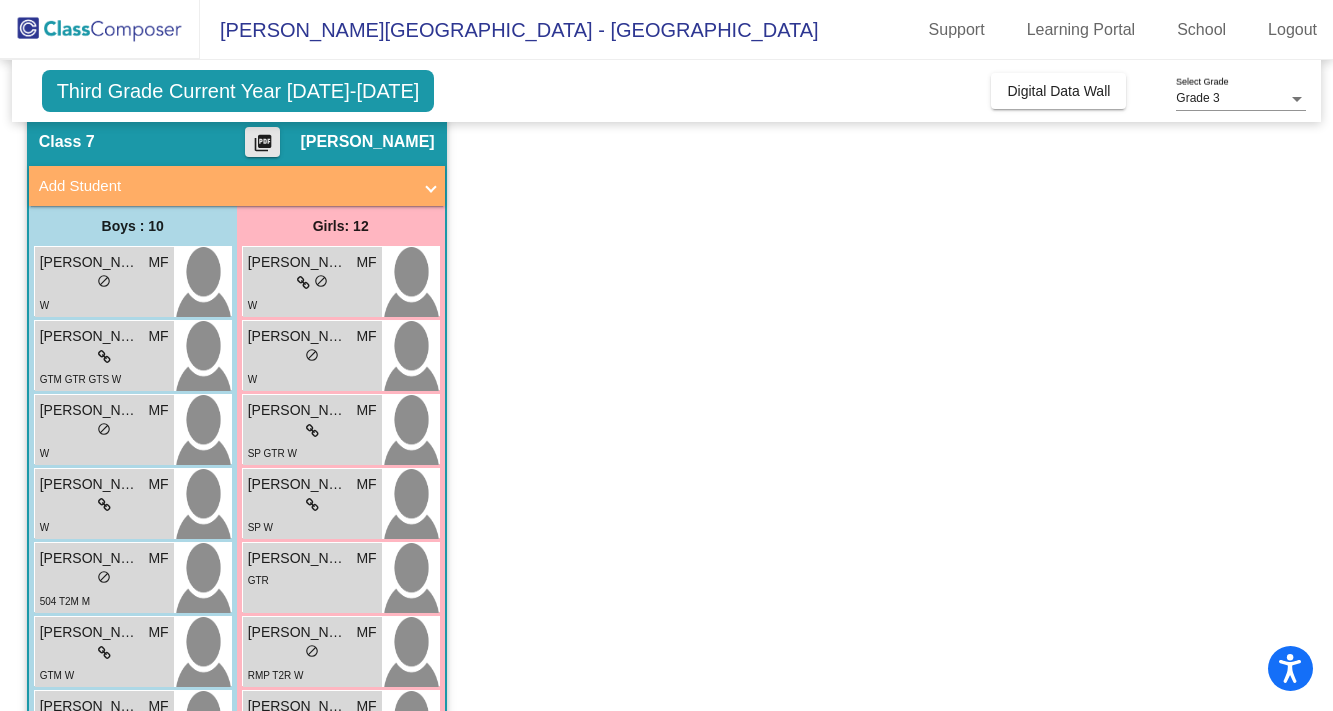 click on "picture_as_pdf" 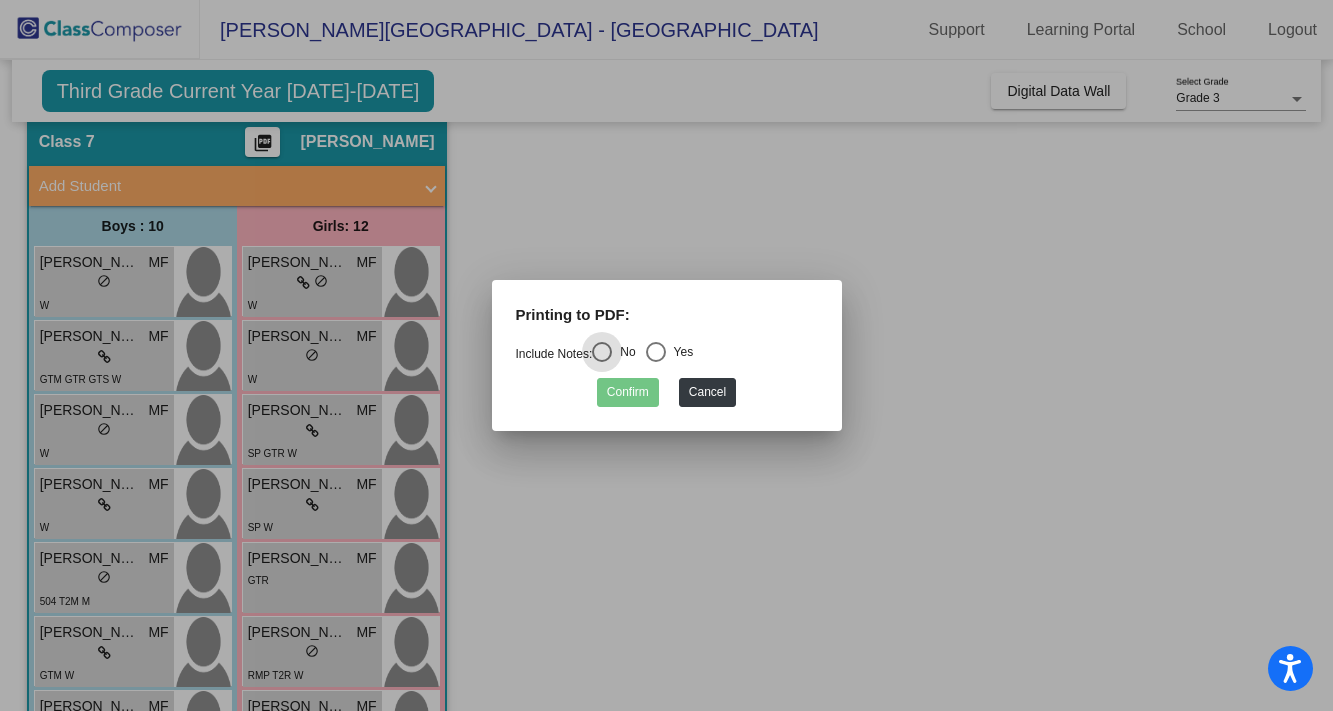 click at bounding box center [656, 352] 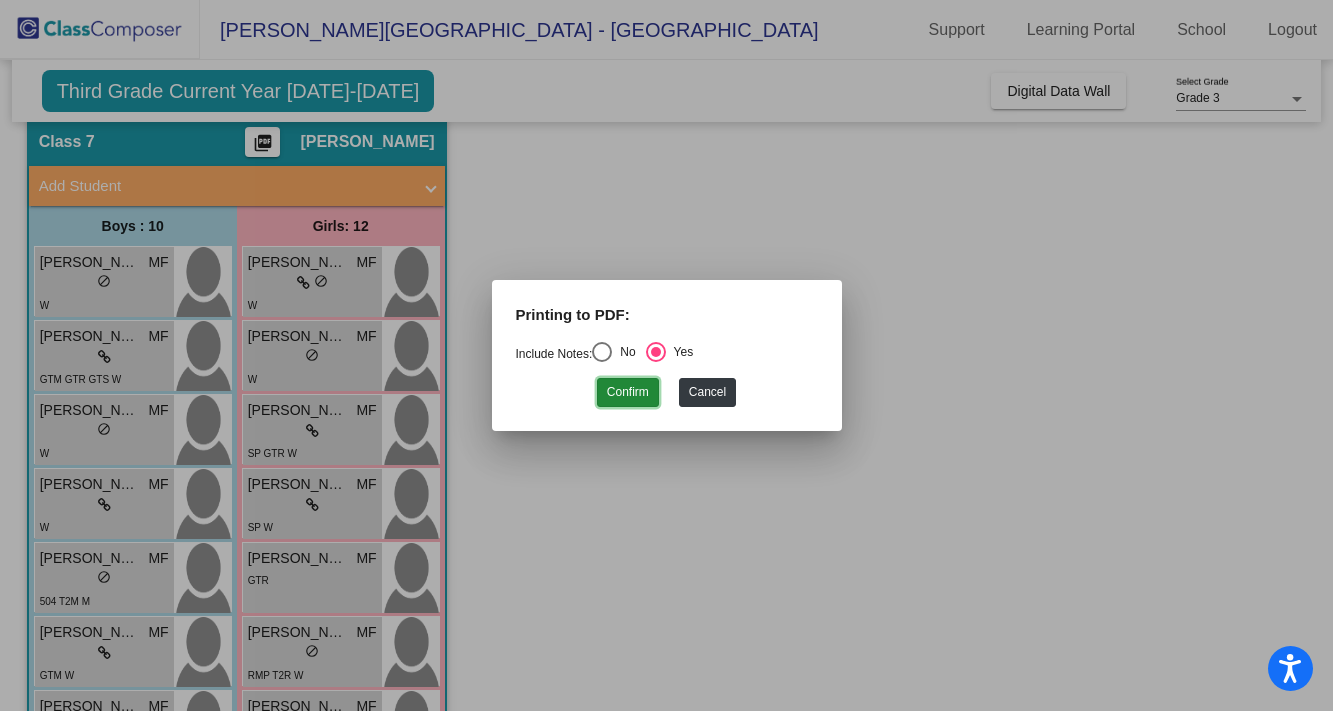 click on "Confirm" at bounding box center [628, 392] 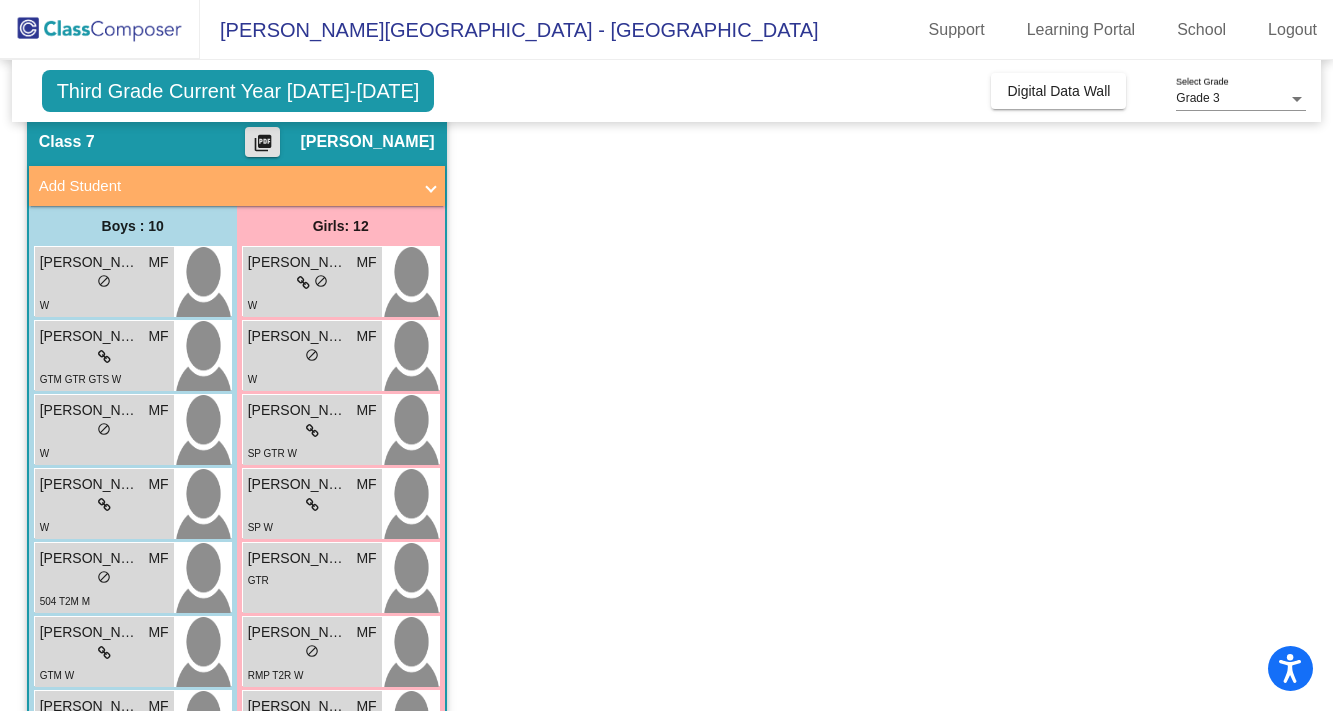 scroll, scrollTop: 81, scrollLeft: 0, axis: vertical 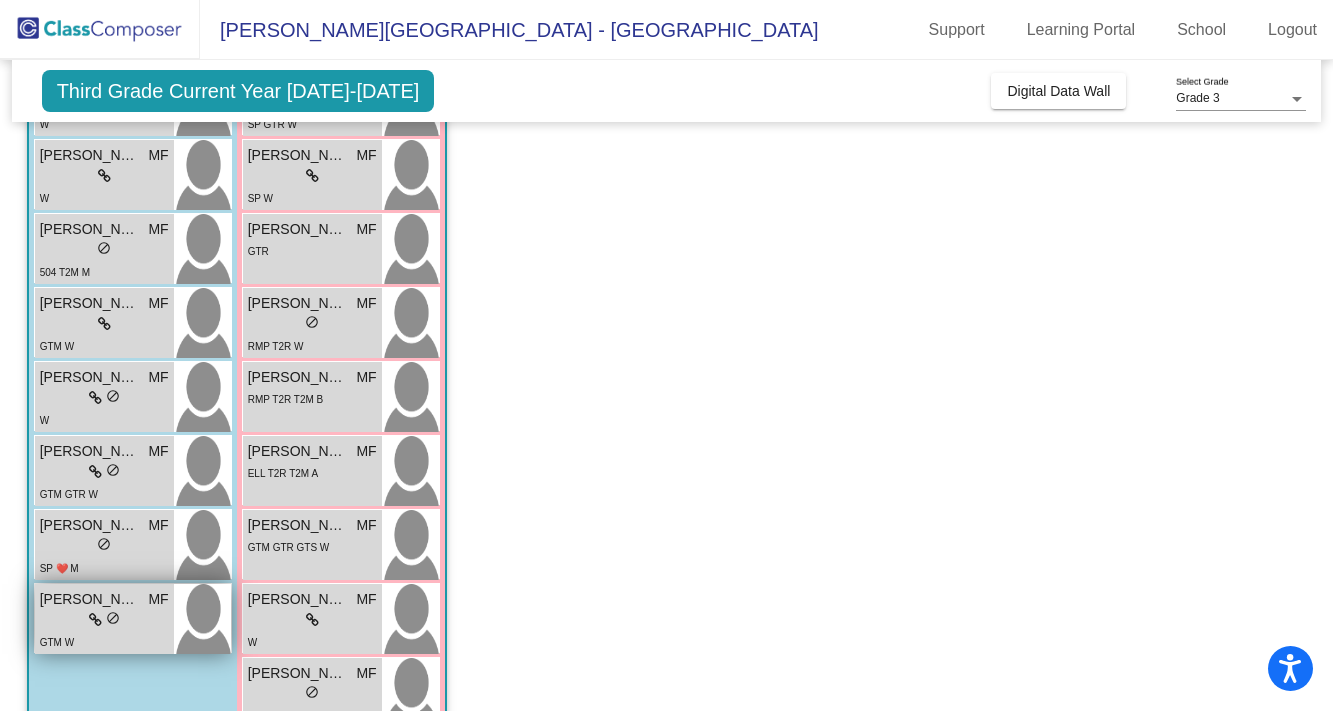 click on "[PERSON_NAME]" at bounding box center (90, 599) 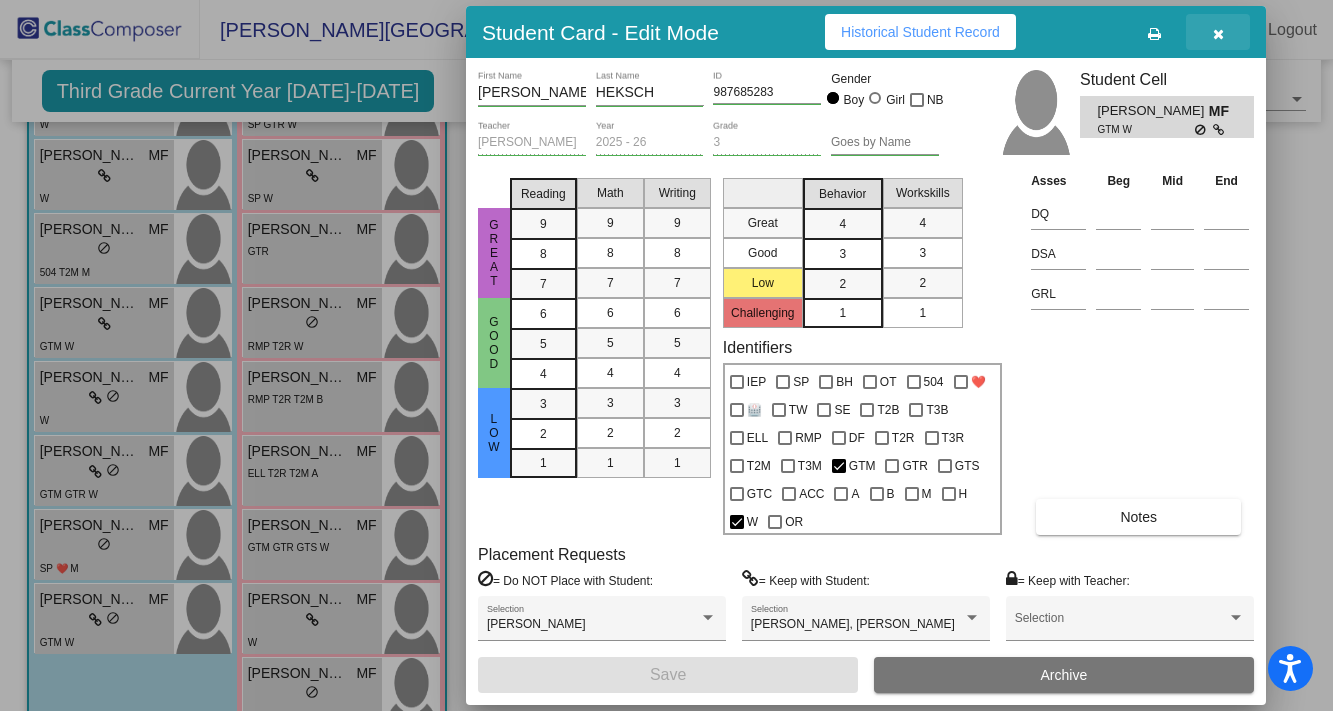 click at bounding box center (1218, 34) 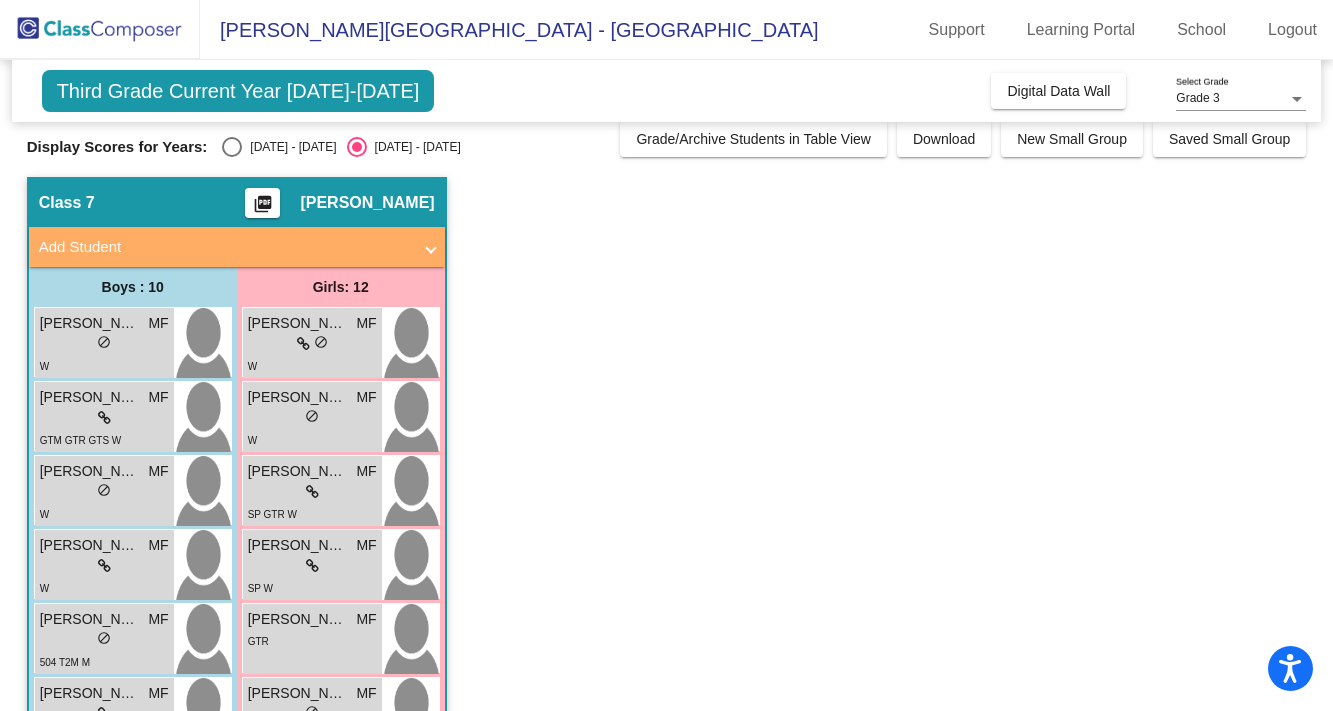 scroll, scrollTop: 0, scrollLeft: 0, axis: both 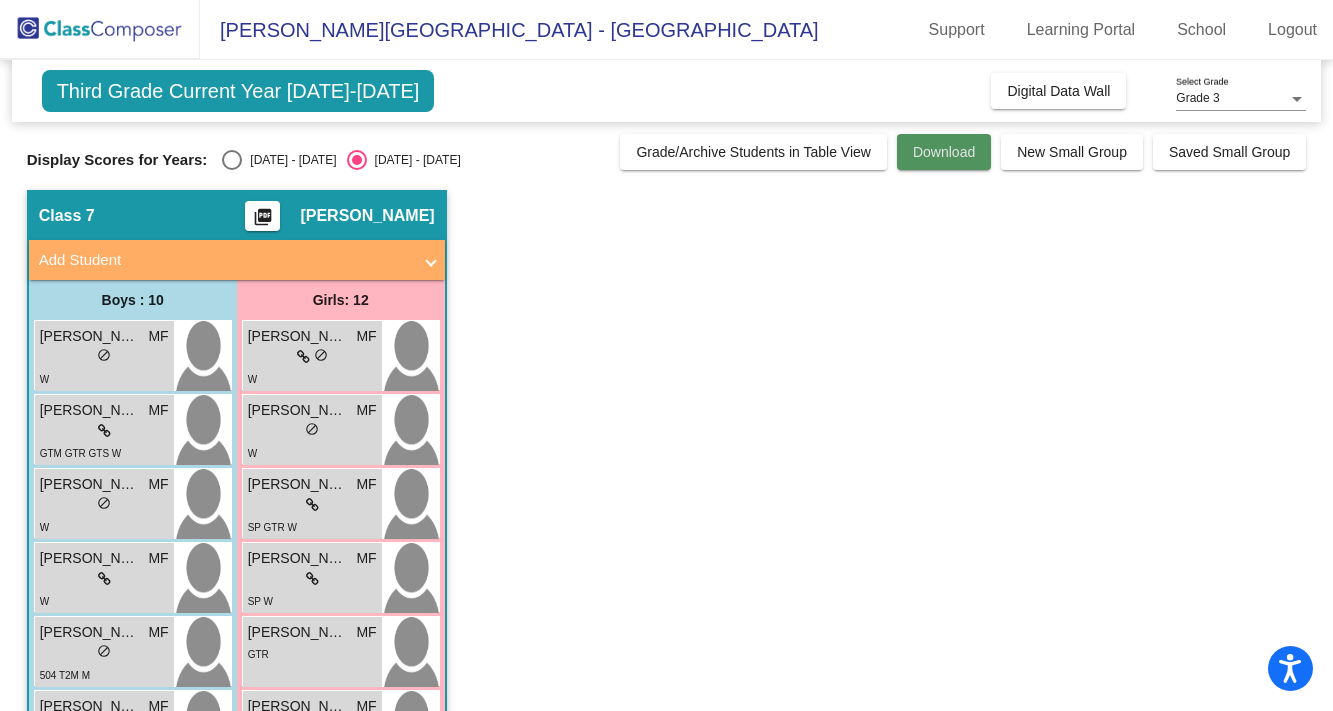 click on "Download" 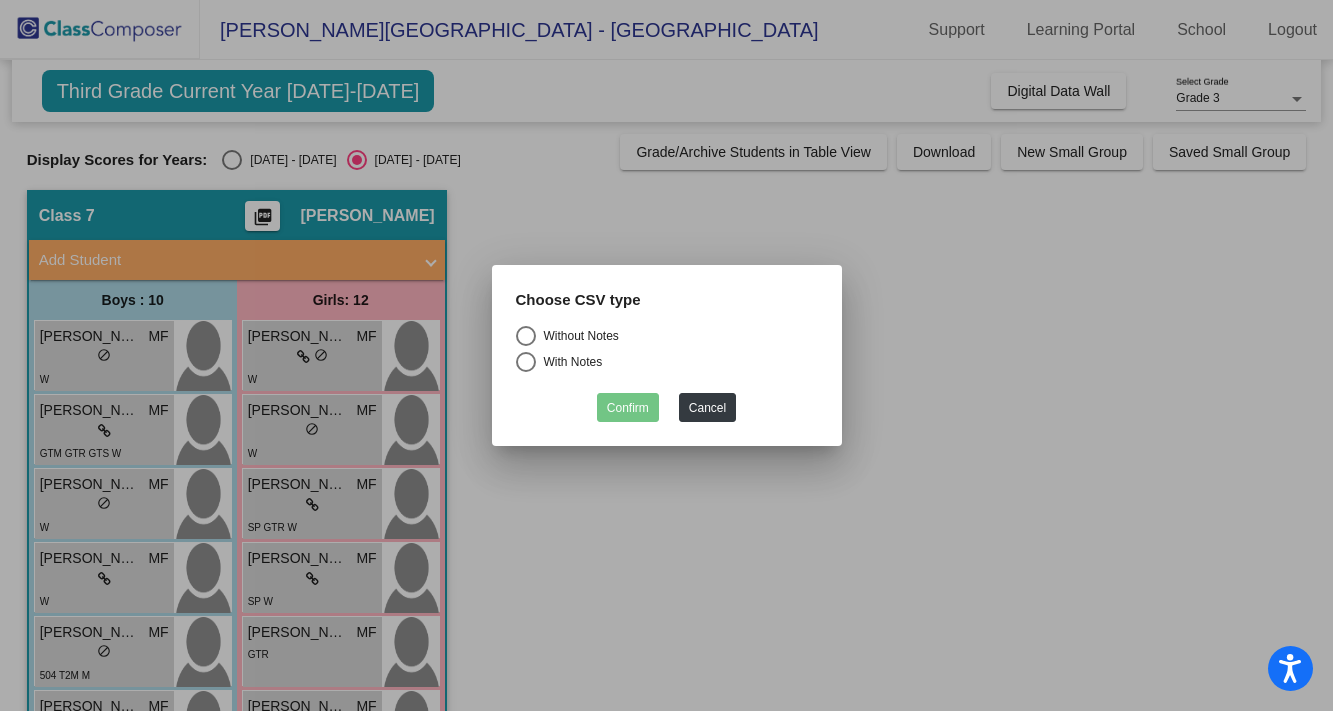drag, startPoint x: 548, startPoint y: 351, endPoint x: 539, endPoint y: 336, distance: 17.492855 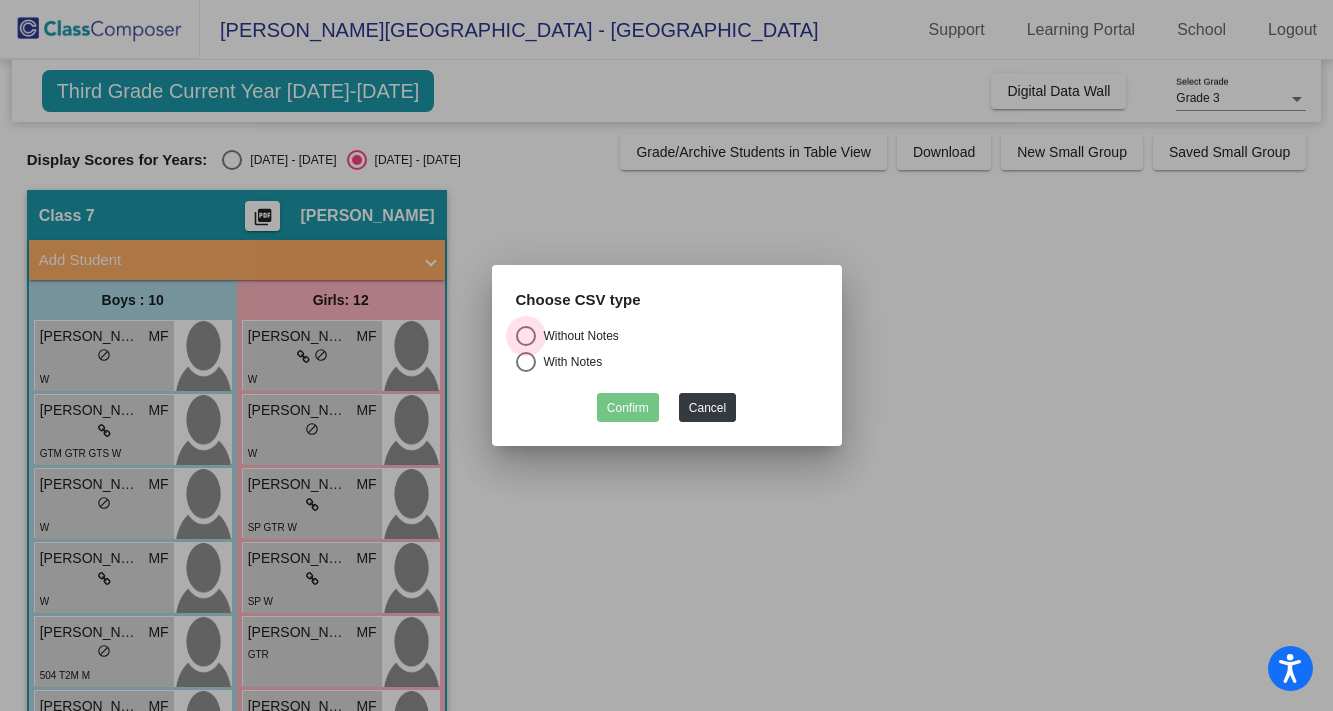 click at bounding box center [526, 336] 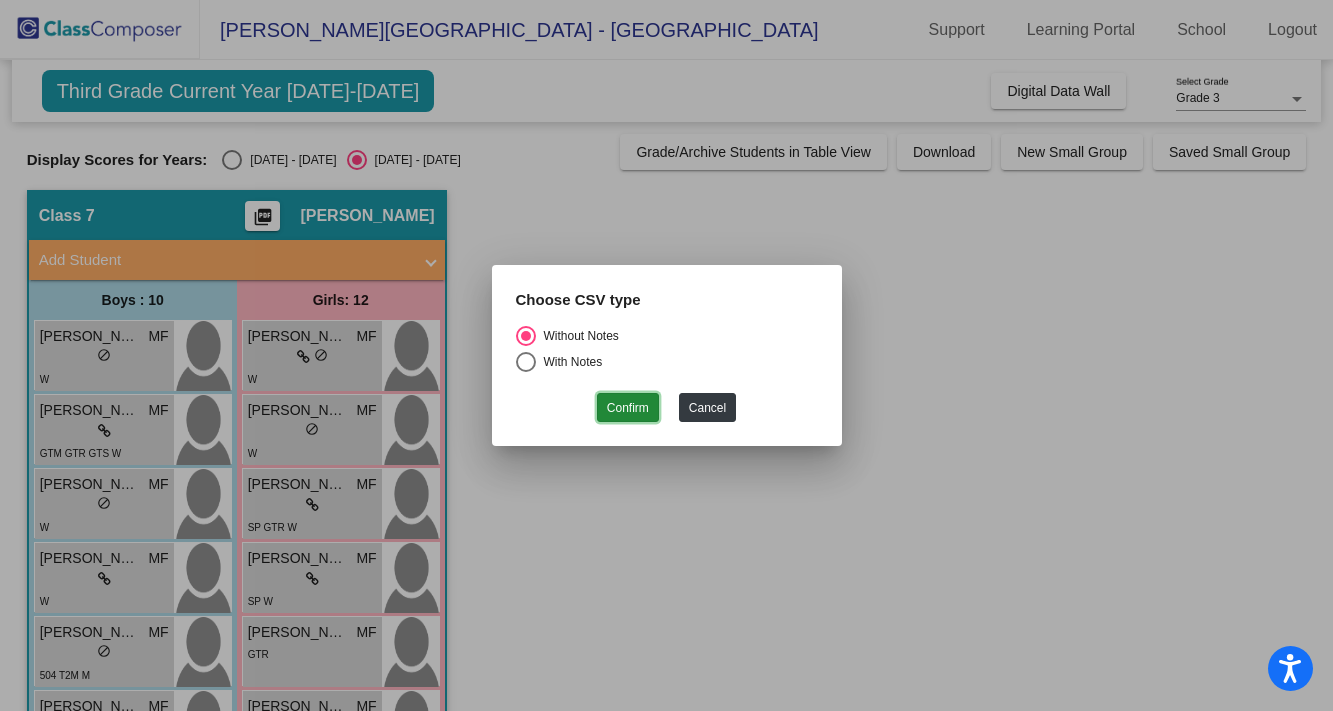click on "Confirm" at bounding box center (628, 407) 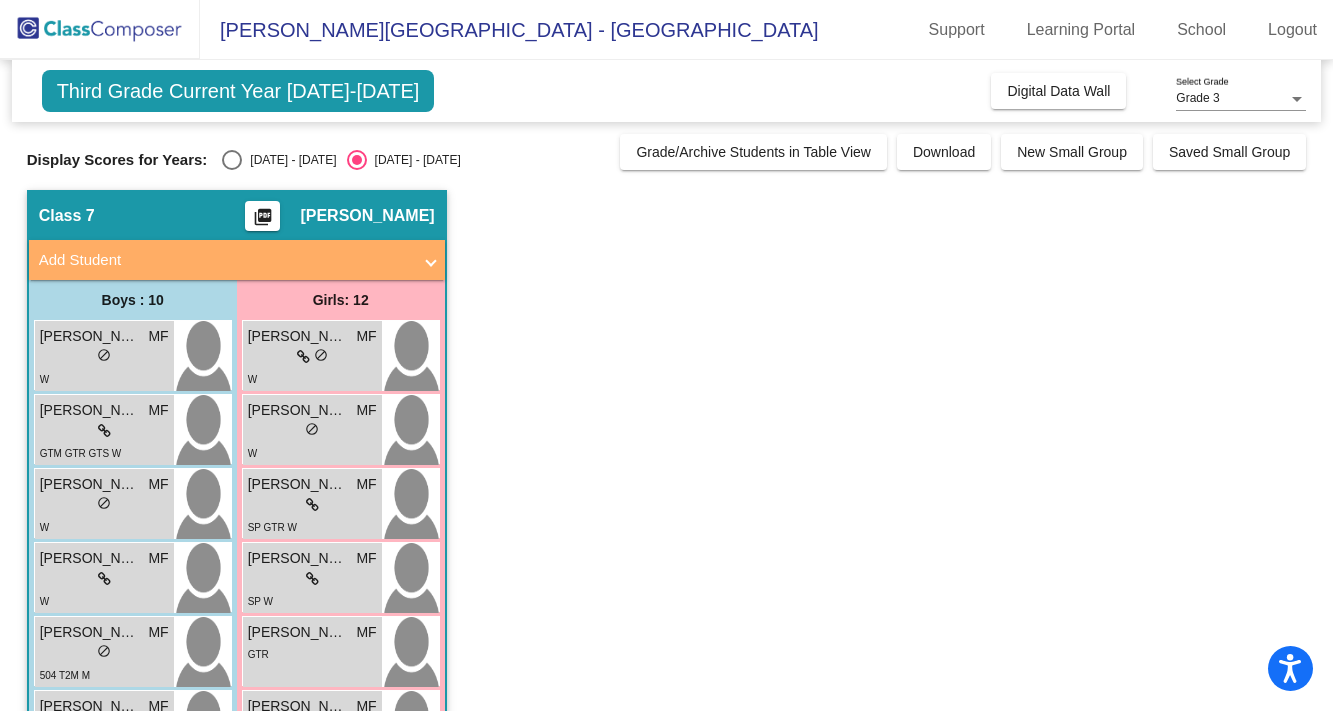 scroll, scrollTop: 9, scrollLeft: 0, axis: vertical 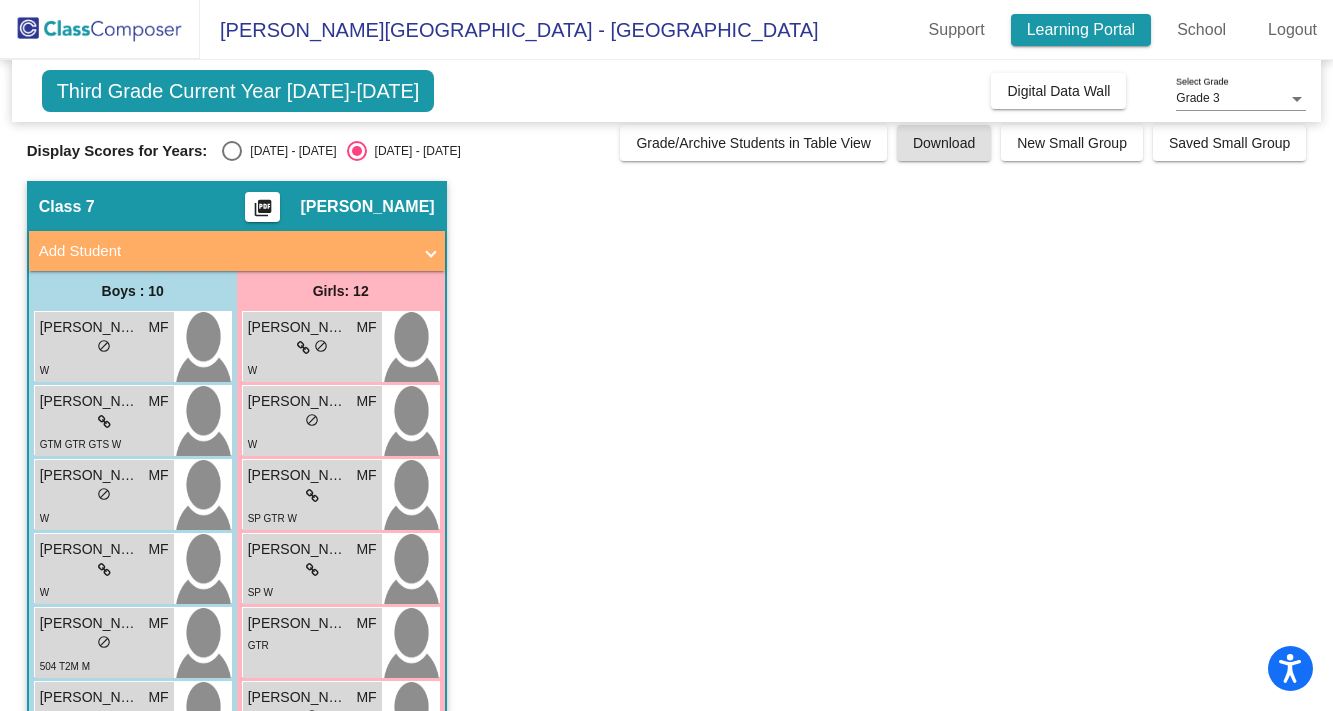 click on "Learning Portal" 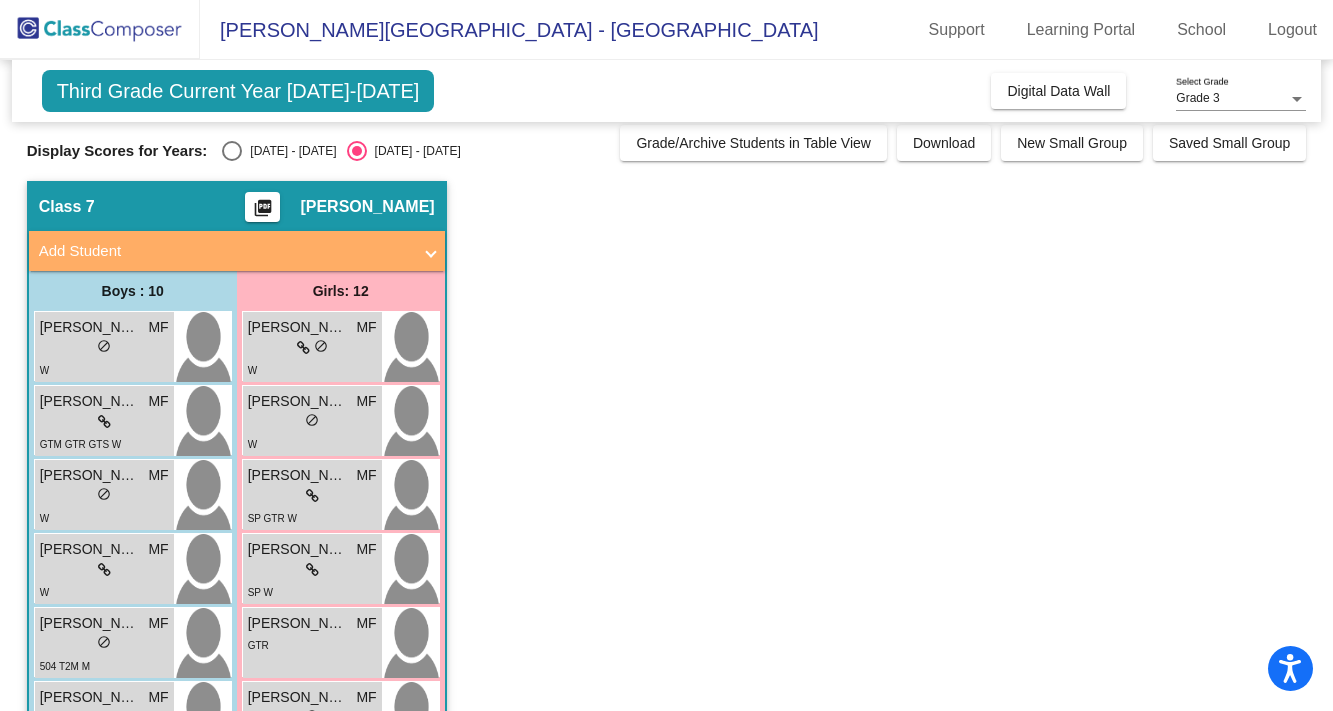 scroll, scrollTop: 0, scrollLeft: 0, axis: both 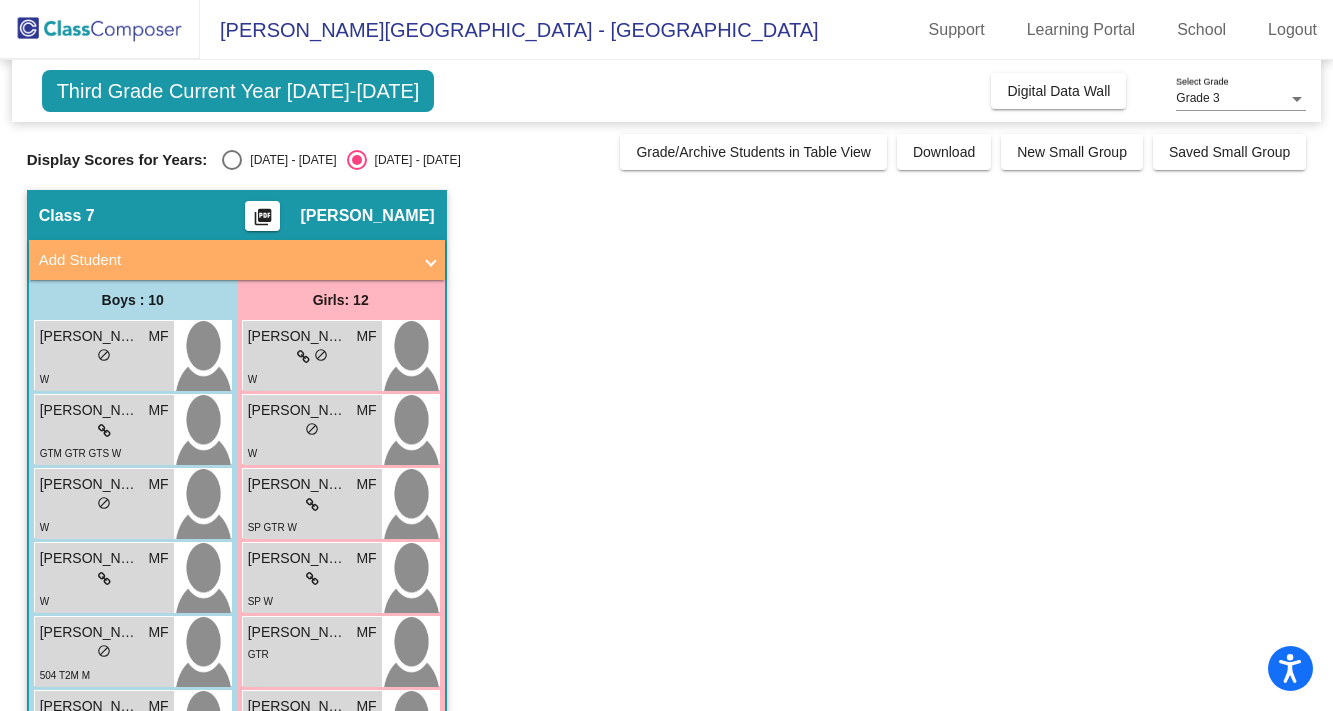 click on "[PERSON_NAME][GEOGRAPHIC_DATA]  - [GEOGRAPHIC_DATA]" 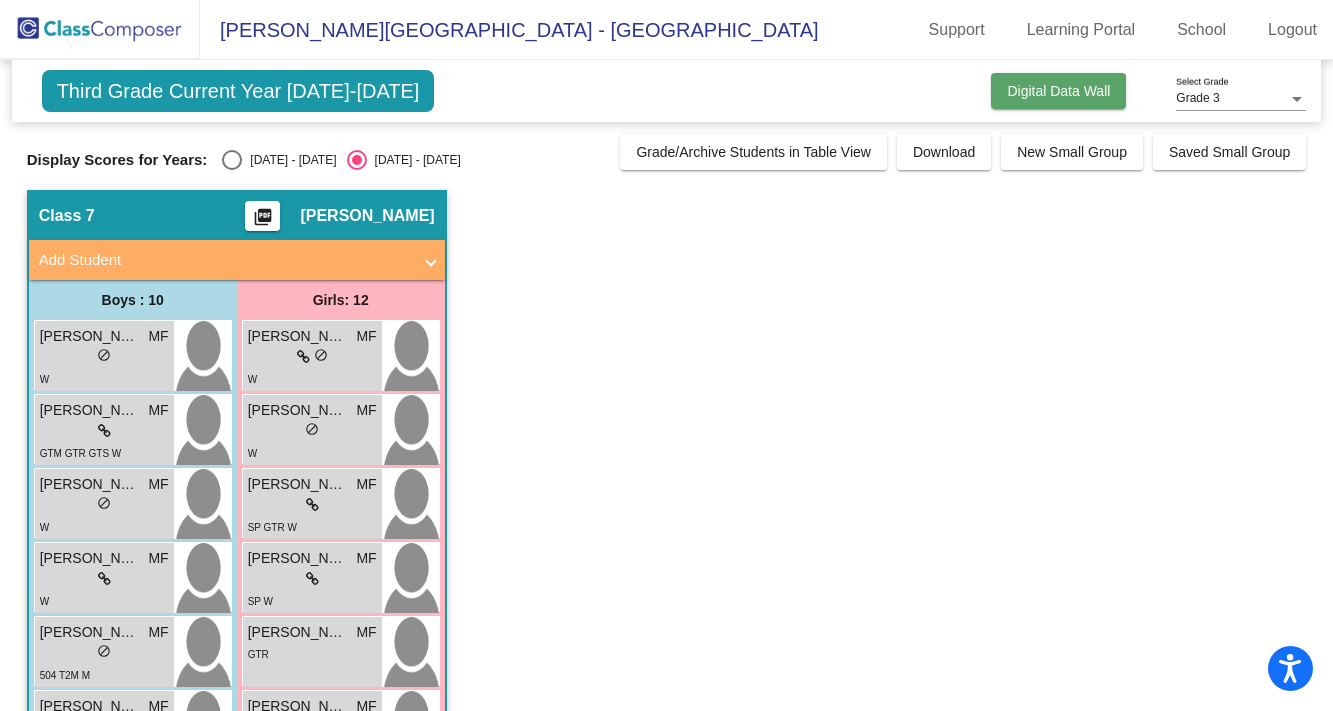 click on "Digital Data Wall" 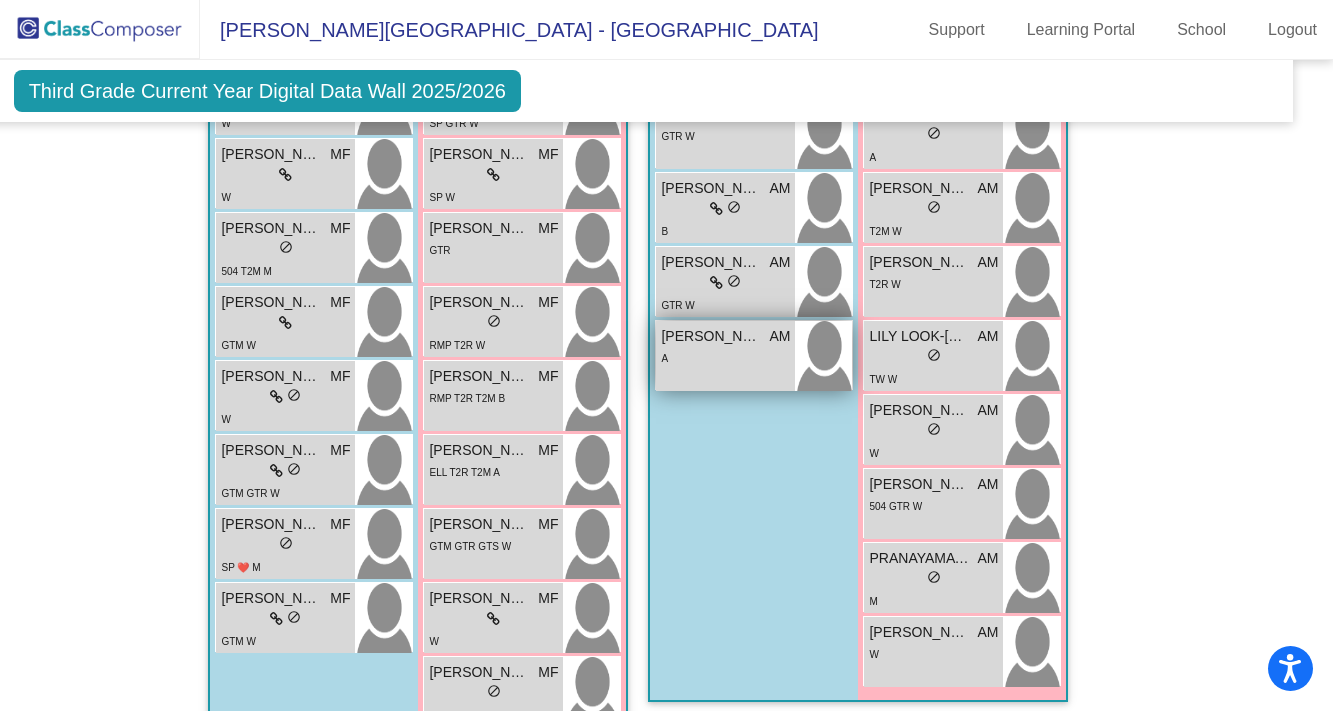 scroll, scrollTop: 4113, scrollLeft: 28, axis: both 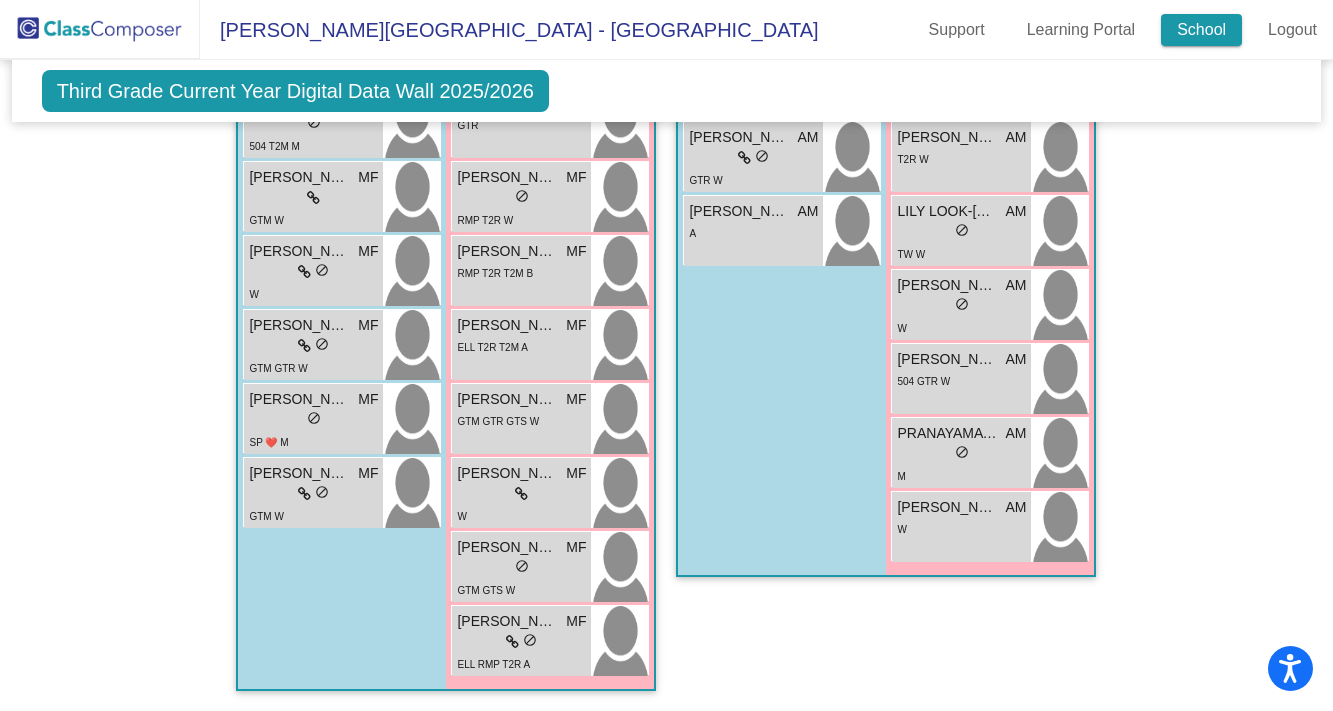 click on "School" 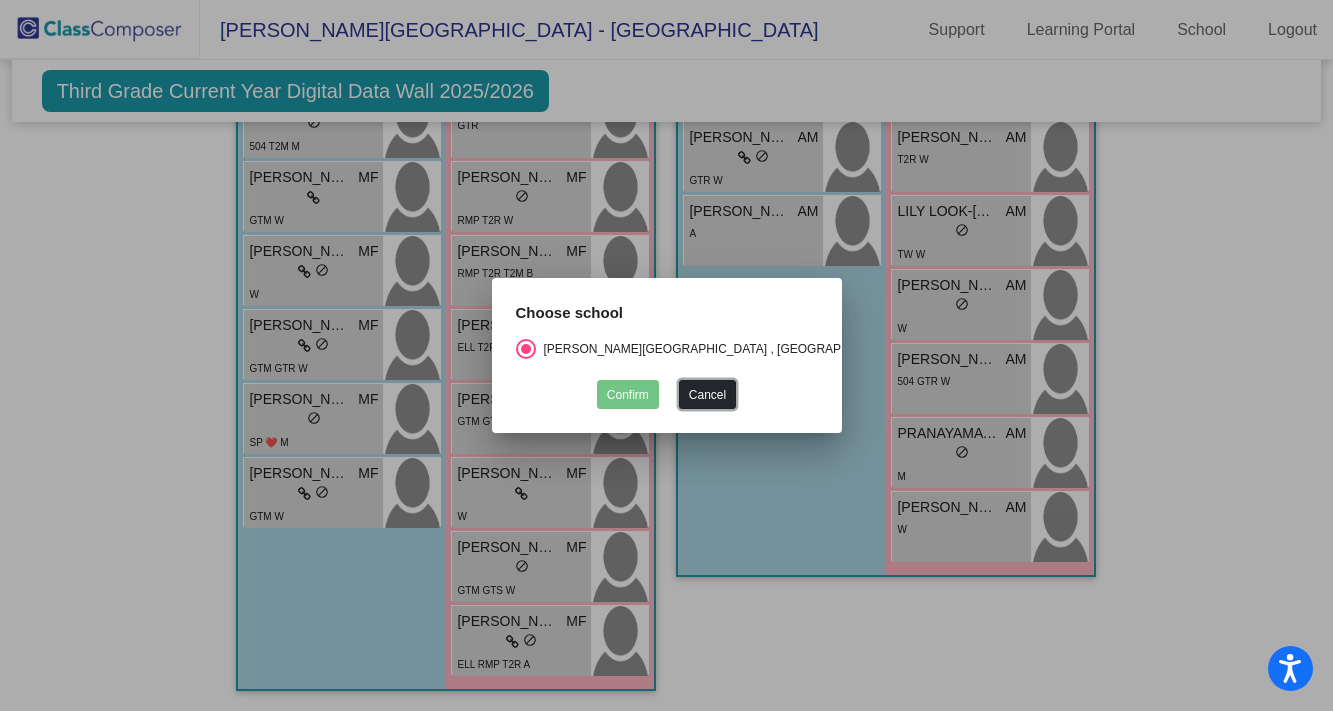 click on "Cancel" at bounding box center [707, 394] 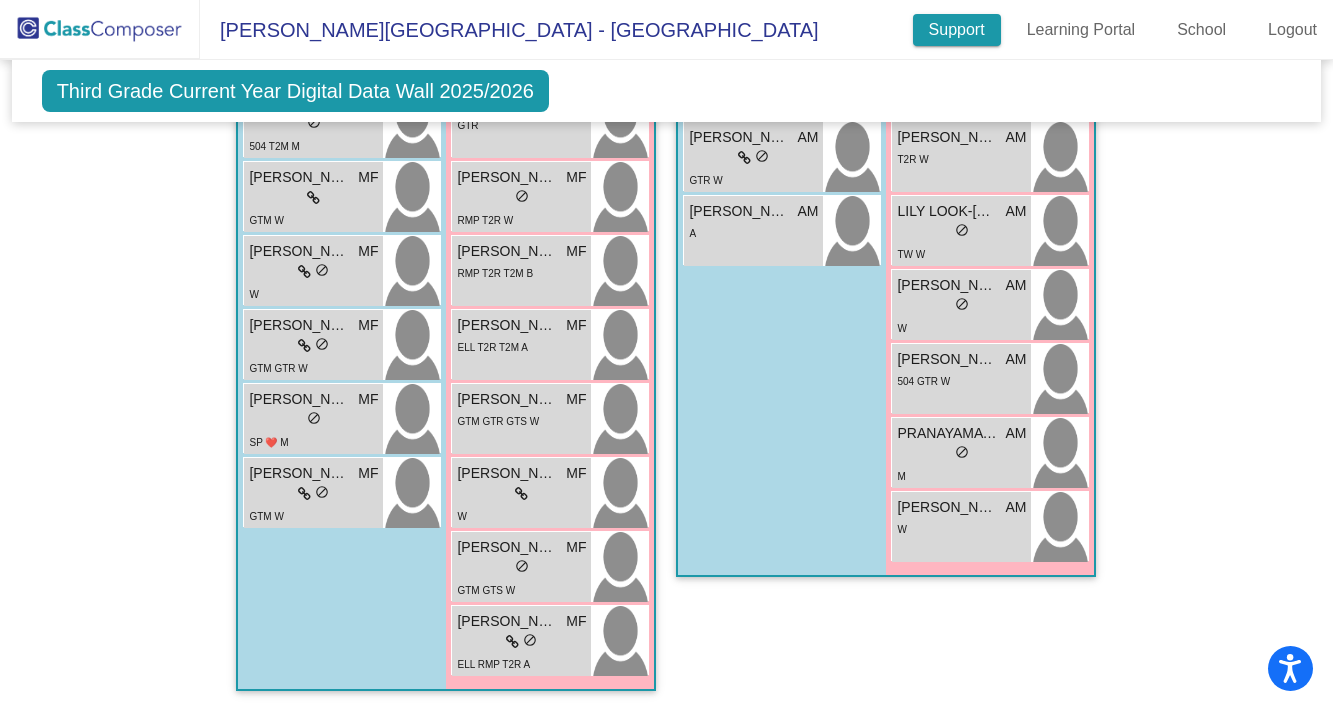 click on "Support" 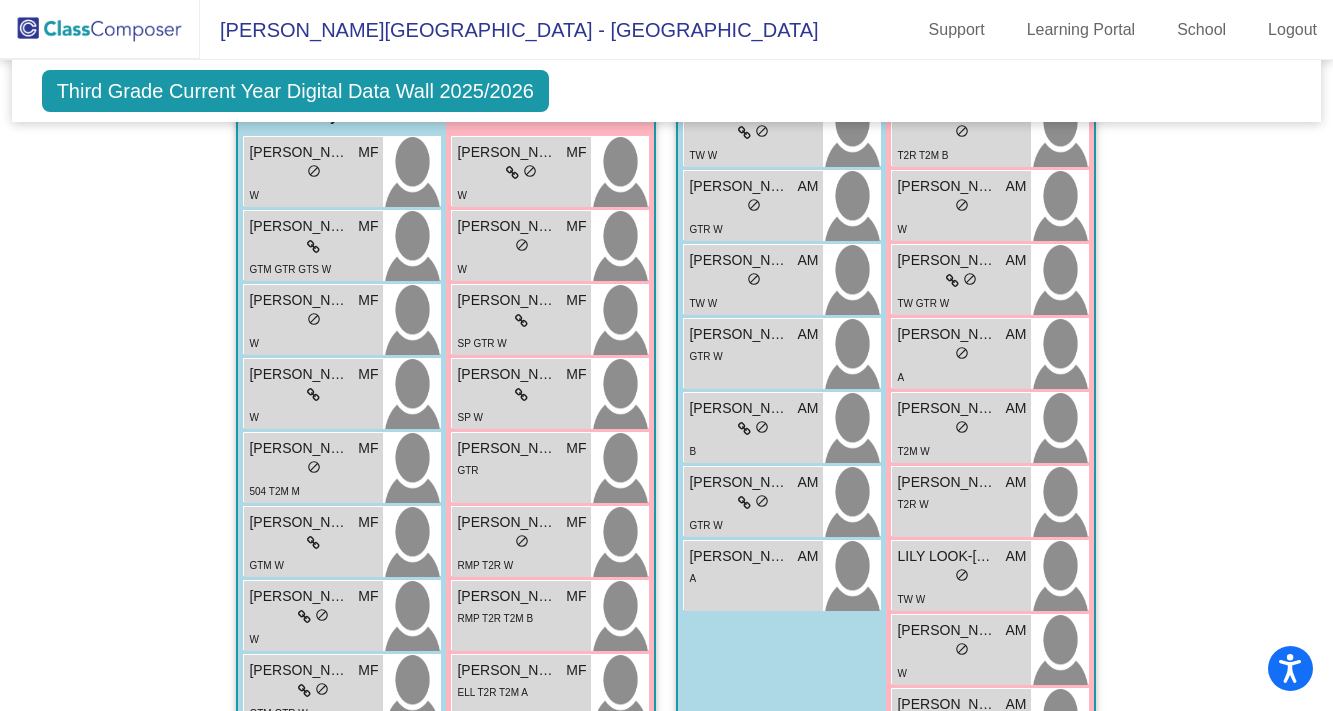 scroll, scrollTop: 3744, scrollLeft: 0, axis: vertical 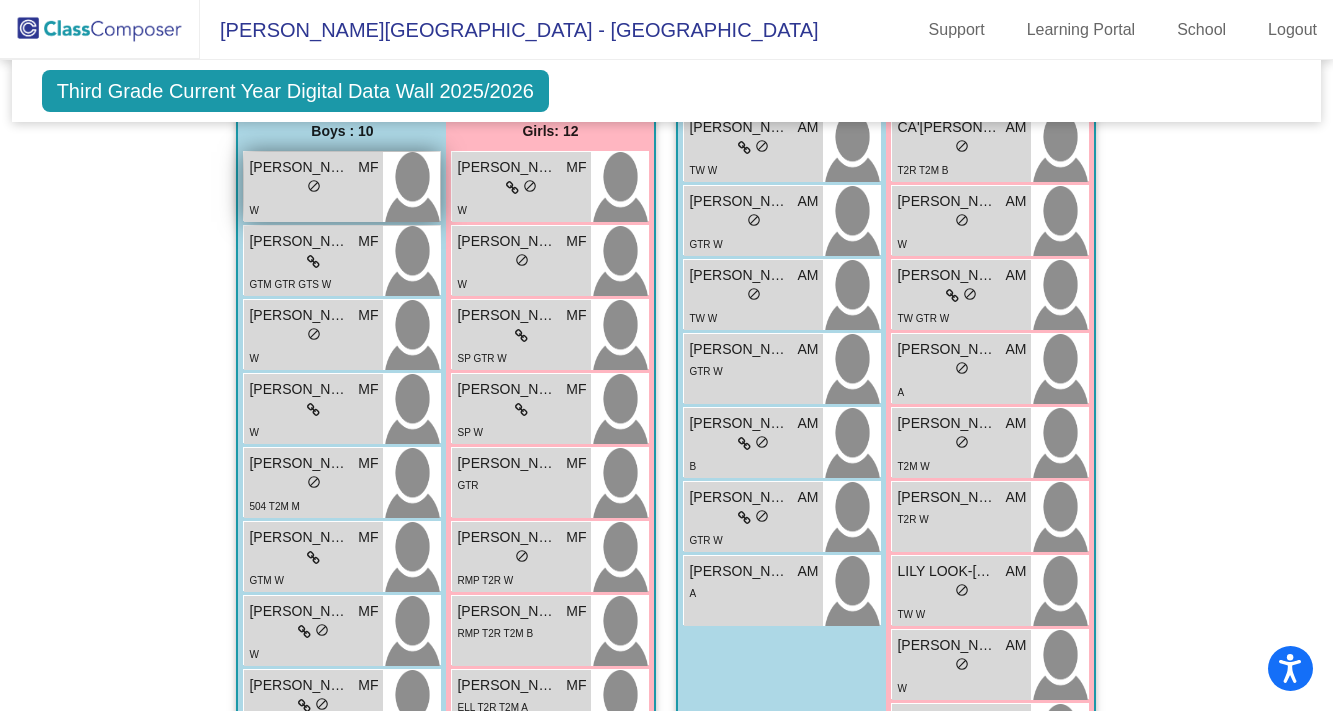 click on "MF" at bounding box center (368, 167) 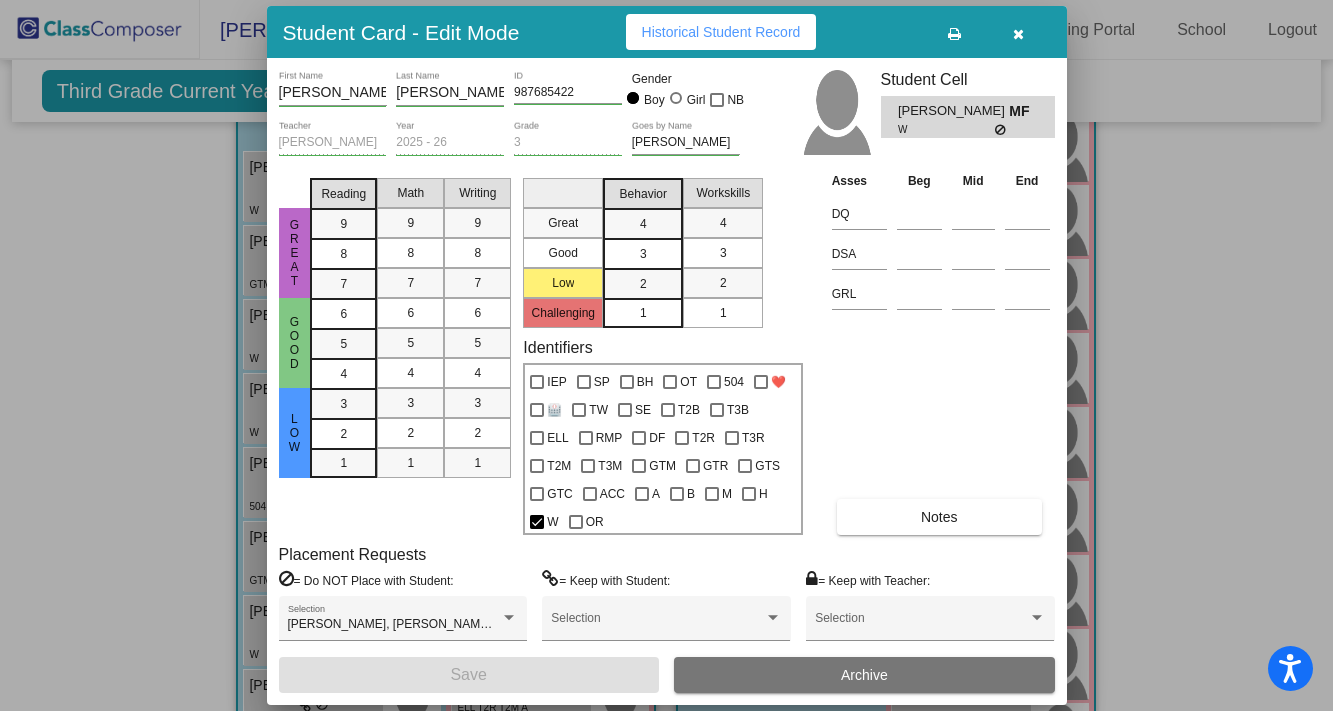 click at bounding box center [666, 355] 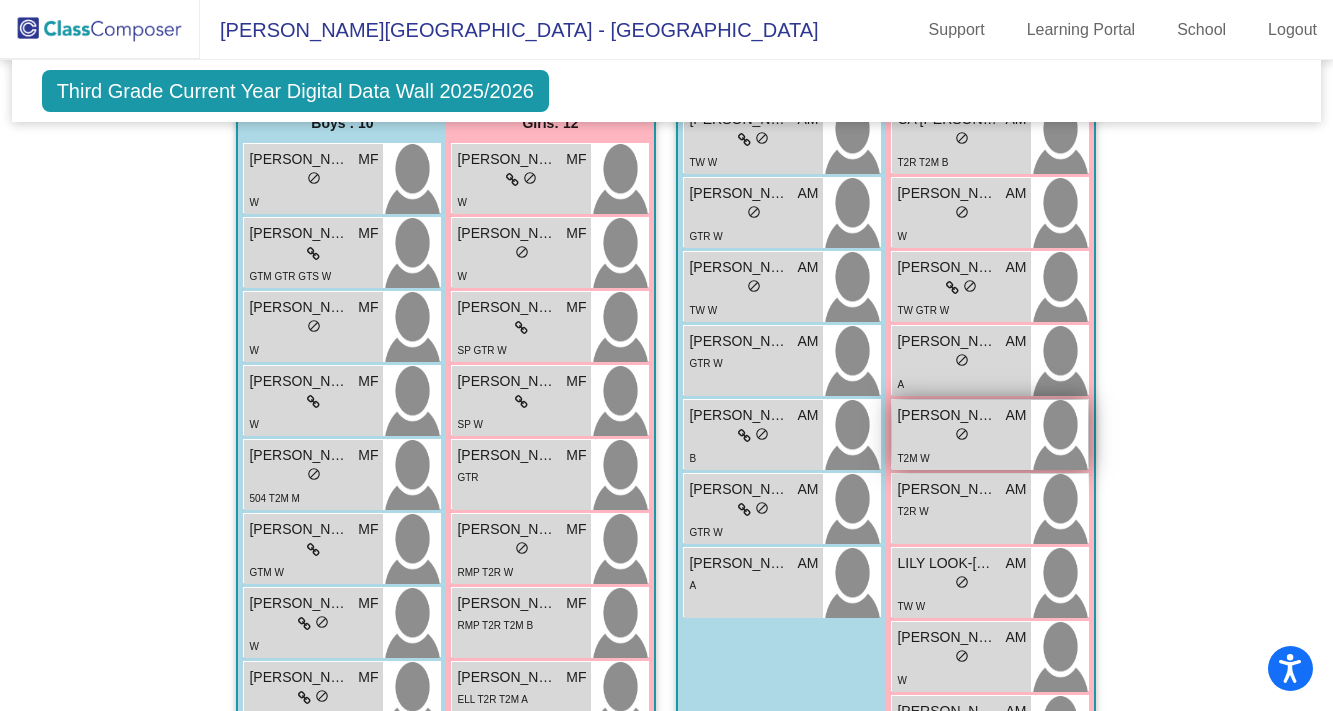 scroll, scrollTop: 3758, scrollLeft: 0, axis: vertical 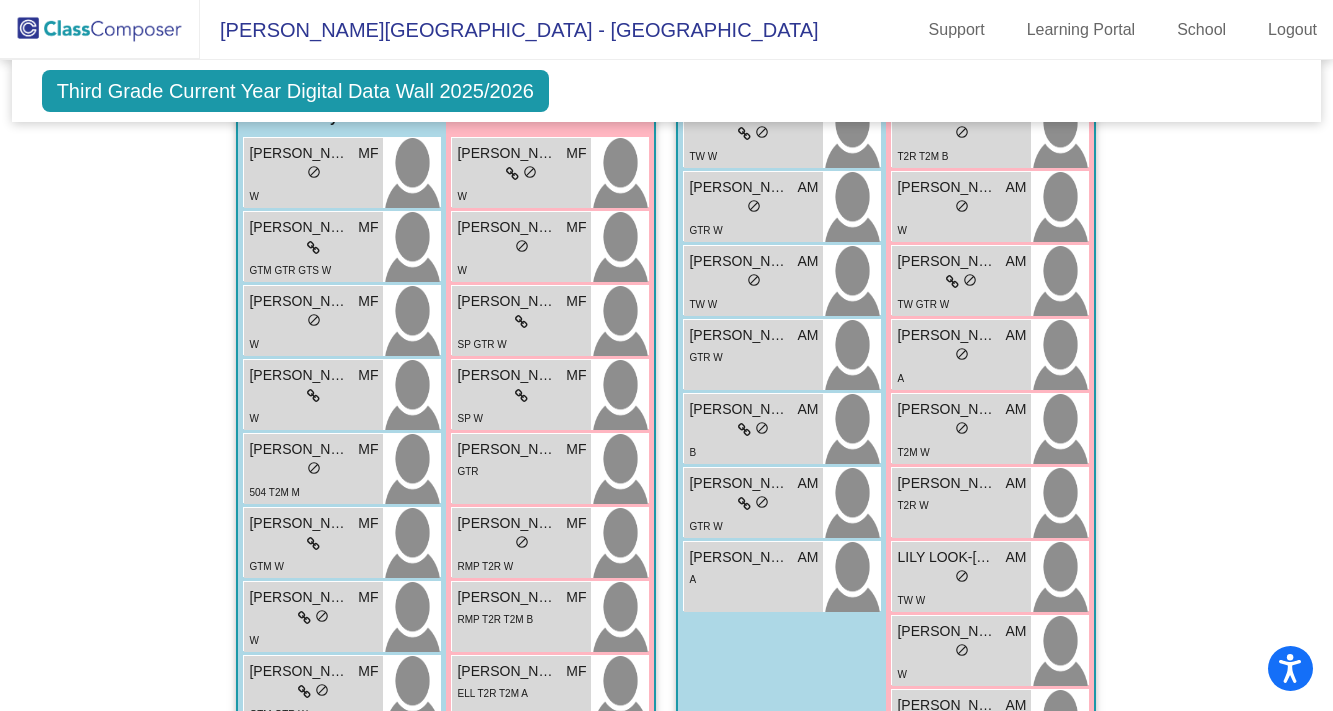 click on "Hallway   - Hallway Class  picture_as_pdf  Add Student  First Name Last Name Student Id  (Recommended)   Boy   Girl   [DEMOGRAPHIC_DATA] Add Close  Boys : 0    No Students   Girls: 0   No Students   Class 1    picture_as_pdf [PERSON_NAME]  Add Student  First Name Last Name Student Id  (Recommended)   Boy   Girl   [DEMOGRAPHIC_DATA] Add Close  Boys : 9  [PERSON_NAME] RB lock do_not_disturb_alt W [PERSON_NAME] RB lock do_not_disturb_alt W [PERSON_NAME] RB lock do_not_disturb_alt ❤️ TW GTR W [PERSON_NAME] RB lock do_not_disturb_alt ❤️ W [PERSON_NAME] [PERSON_NAME] lock do_not_disturb_alt 504 SE W [PERSON_NAME] RB lock do_not_disturb_alt SP A [PERSON_NAME] RB lock do_not_disturb_alt SE GTM GTS OR [PERSON_NAME] [PERSON_NAME] lock do_not_disturb_alt W [PERSON_NAME] RB lock do_not_disturb_alt ❤️ T2B GTM GTR GTS W Girls: 13 [PERSON_NAME] [PERSON_NAME] lock do_not_disturb_alt M [PERSON_NAME] RB lock do_not_disturb_alt ❤️ GTM GTR W [PERSON_NAME] RB lock do_not_disturb_alt SE W [PERSON_NAME] BERESIAN RB lock do_not_disturb_alt DF T2M W RB lock B B" 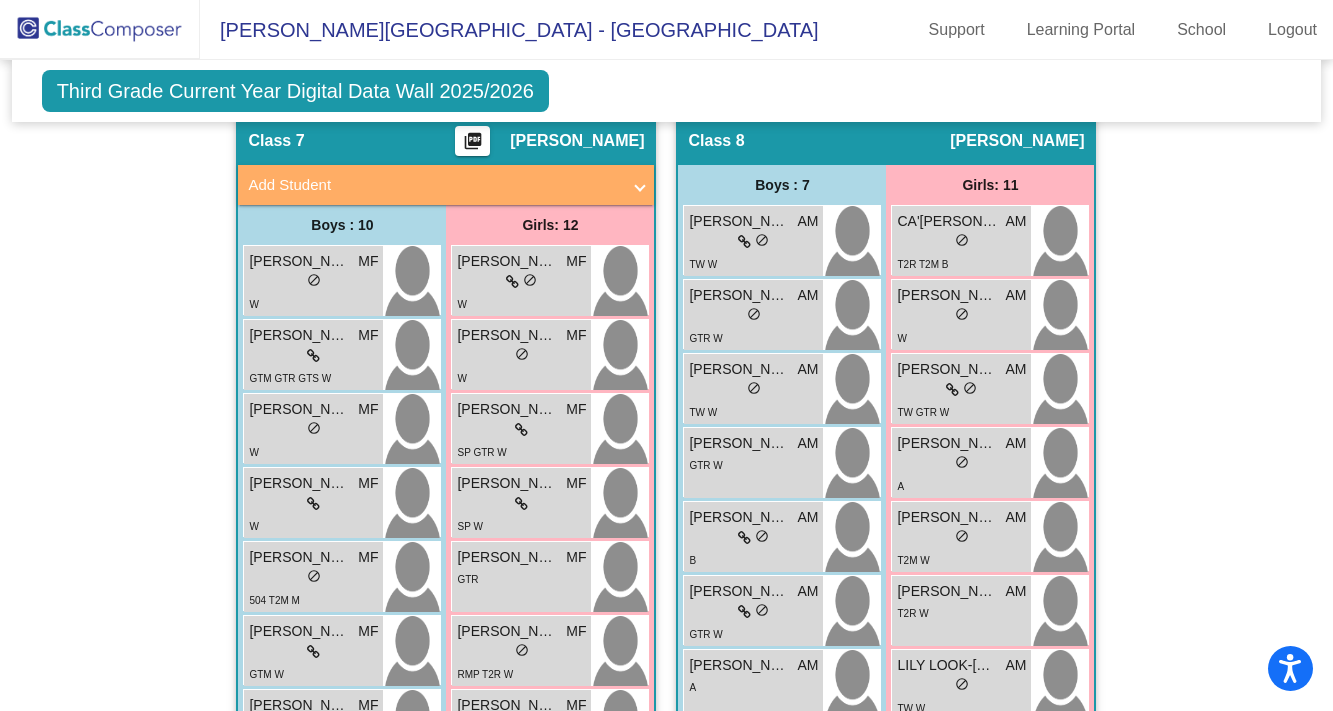 scroll, scrollTop: 3502, scrollLeft: 0, axis: vertical 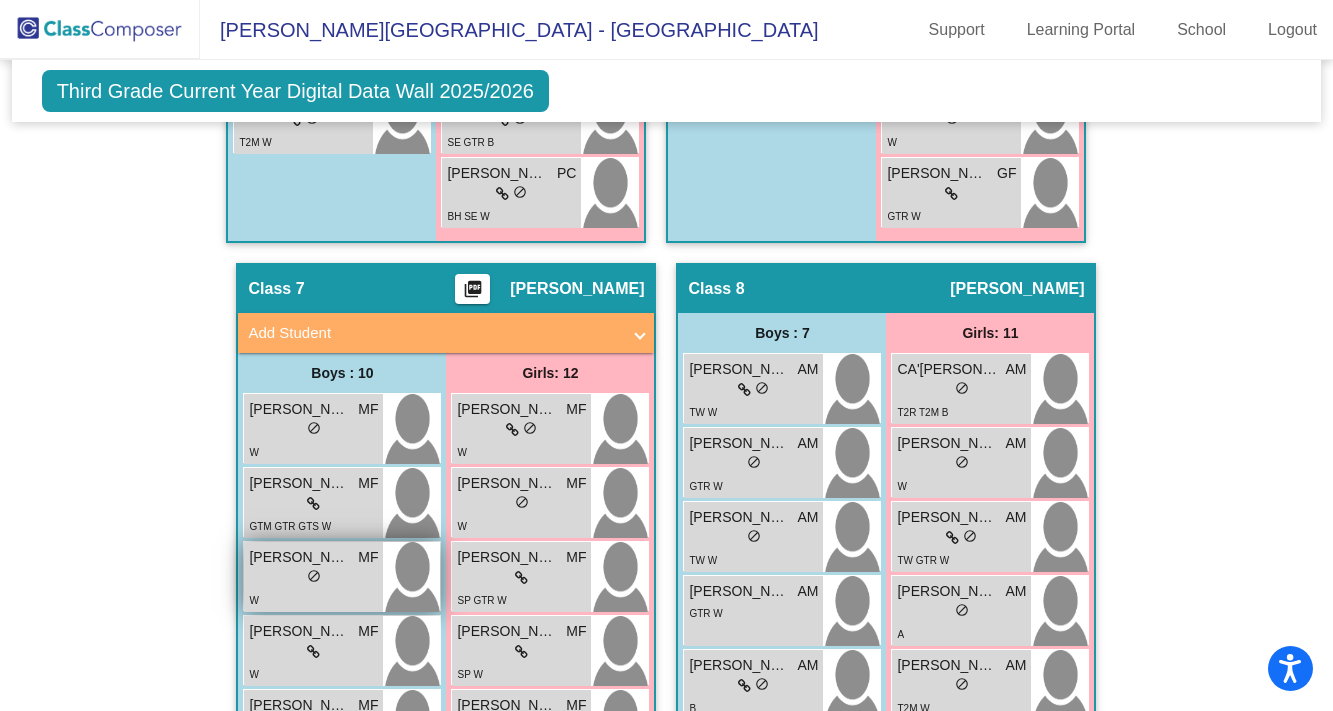click on "[PERSON_NAME]" at bounding box center [299, 557] 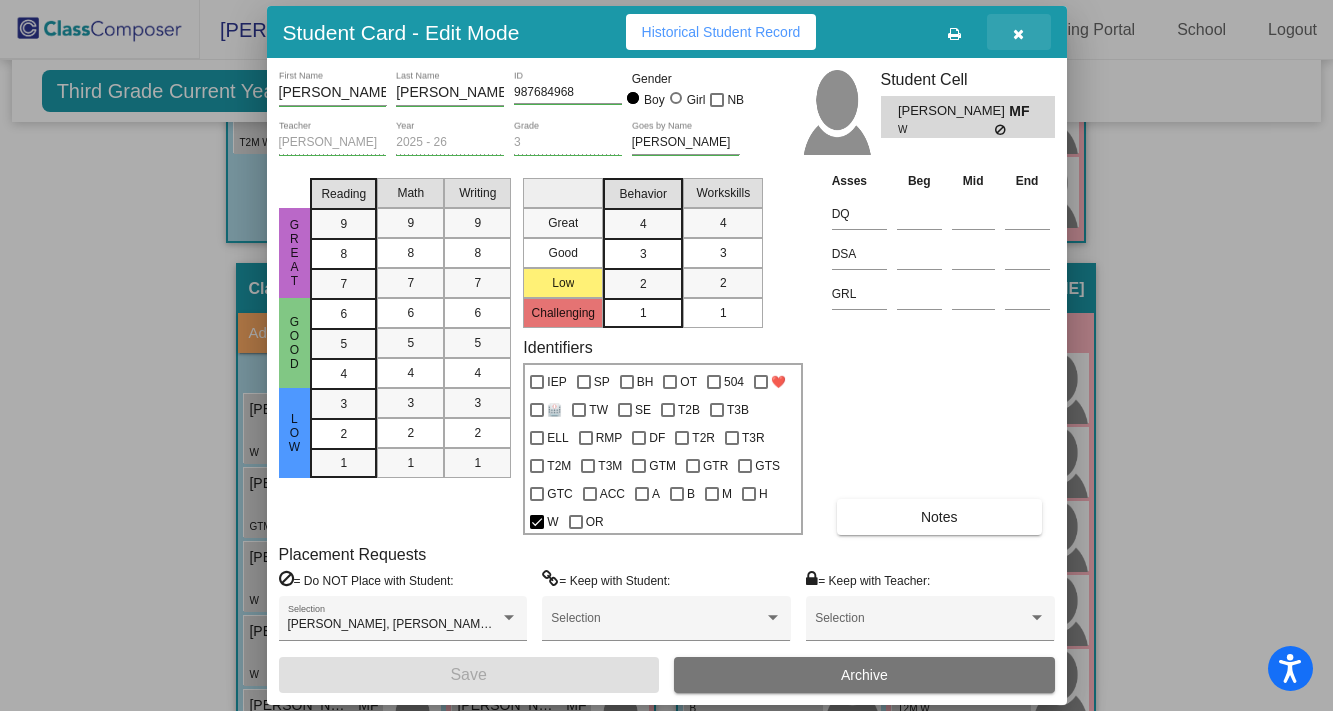 click at bounding box center (1018, 34) 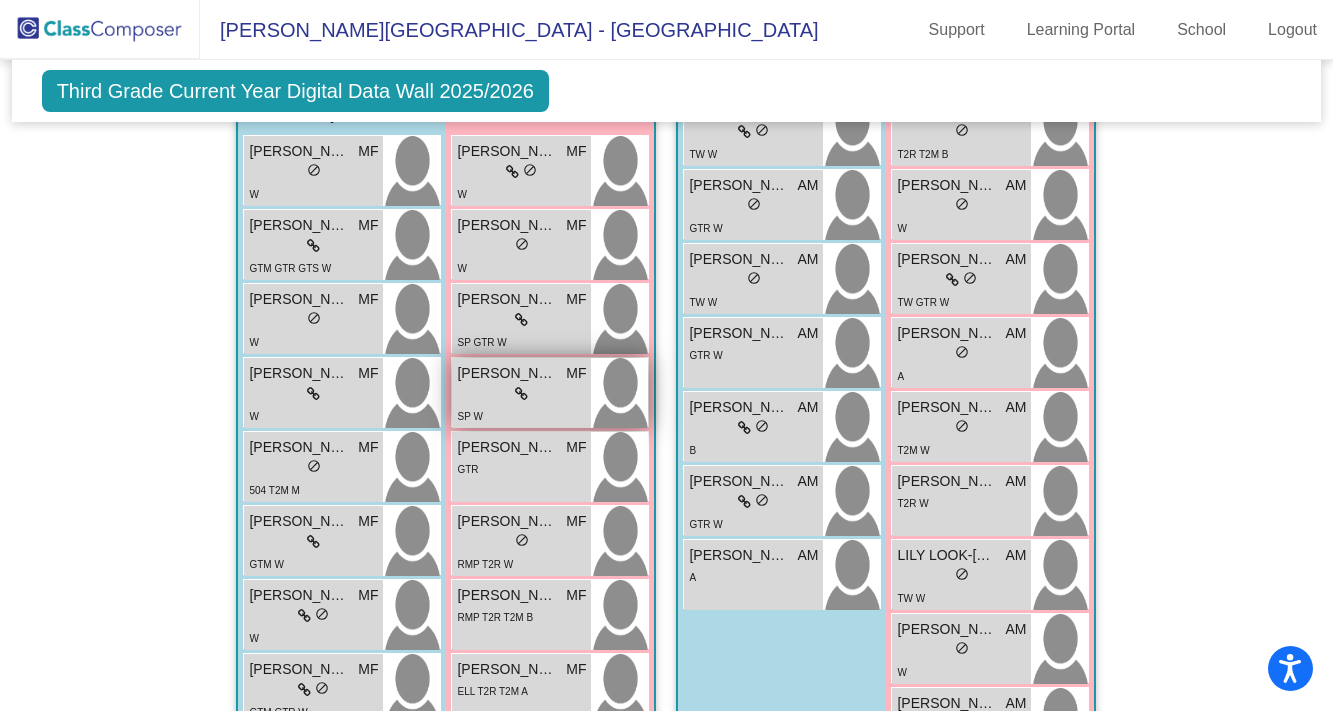 scroll, scrollTop: 3755, scrollLeft: 0, axis: vertical 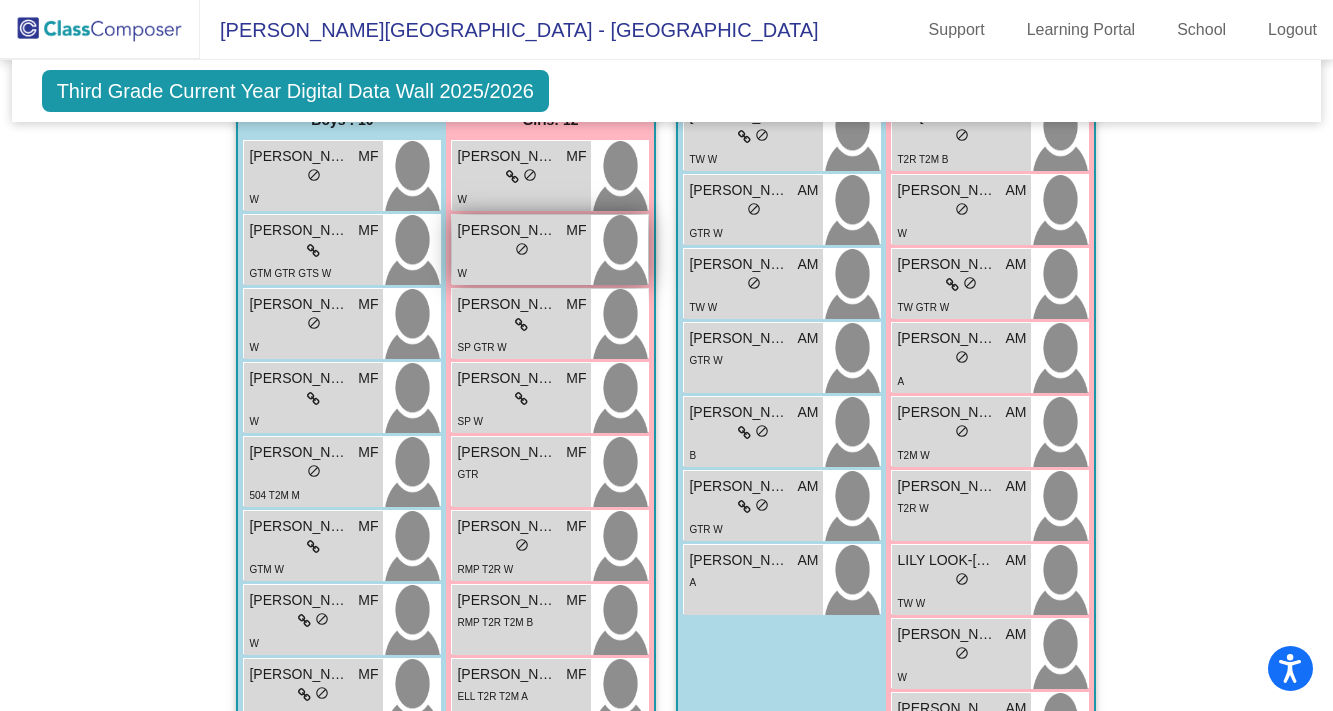 click on "[PERSON_NAME][DEMOGRAPHIC_DATA]" at bounding box center [507, 230] 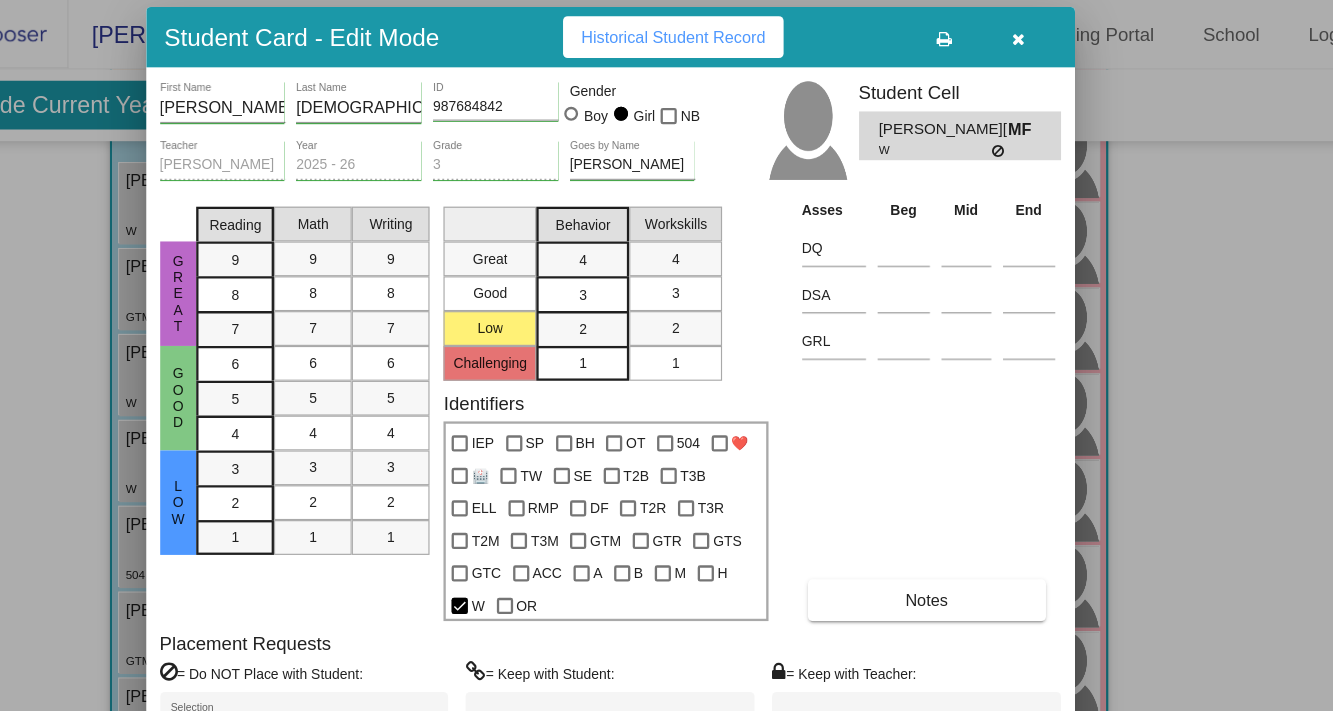 click at bounding box center [666, 355] 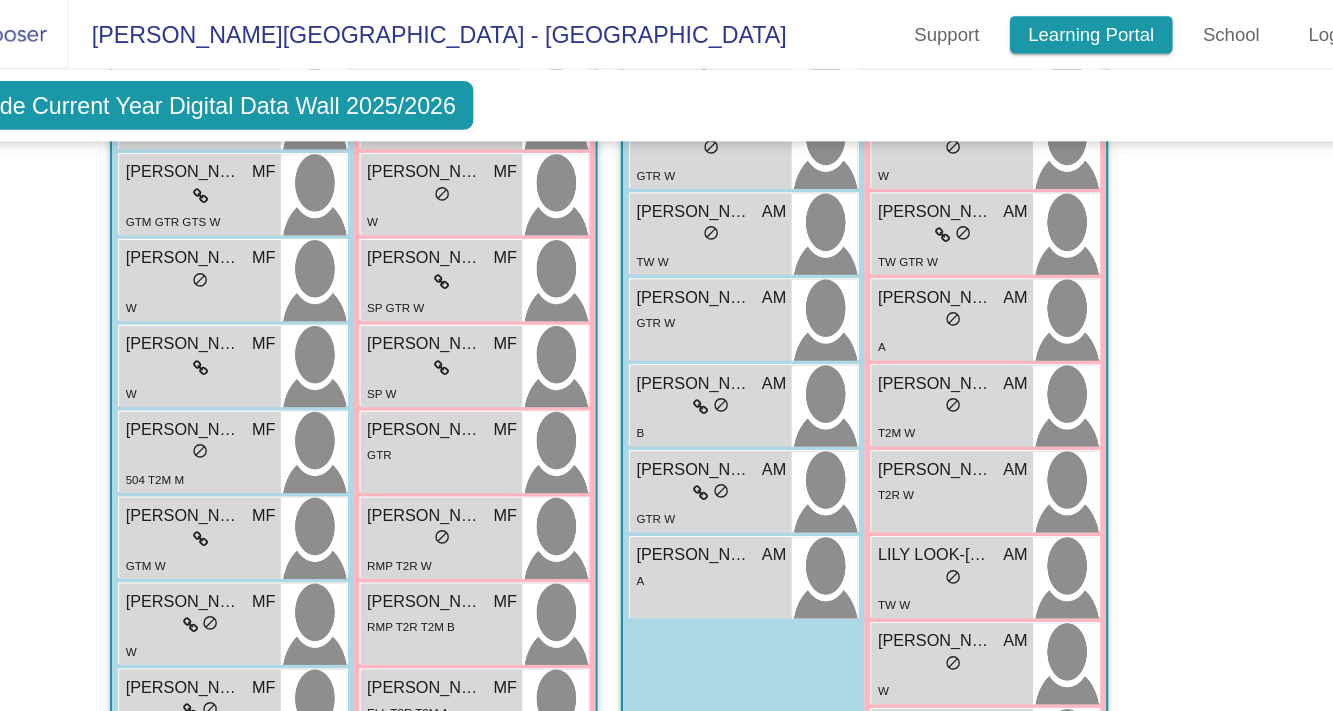 scroll, scrollTop: 3829, scrollLeft: 0, axis: vertical 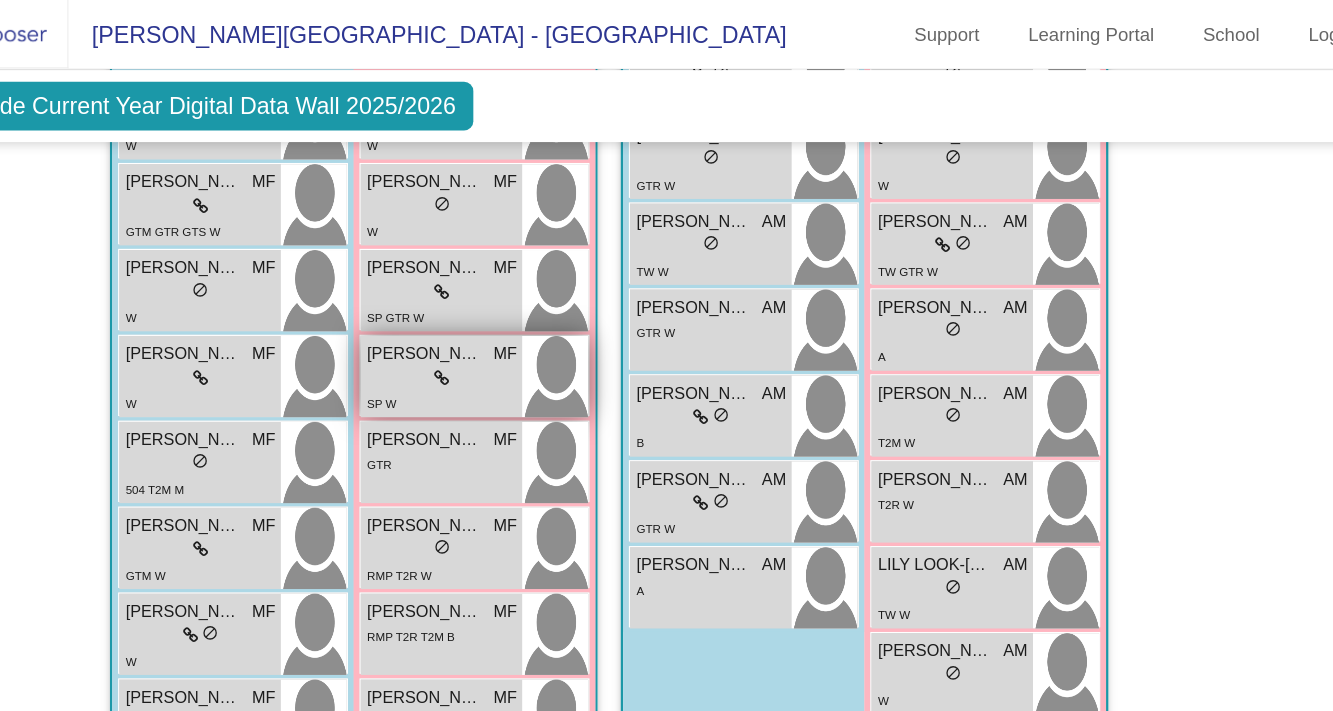 click on "[PERSON_NAME]" at bounding box center [507, 304] 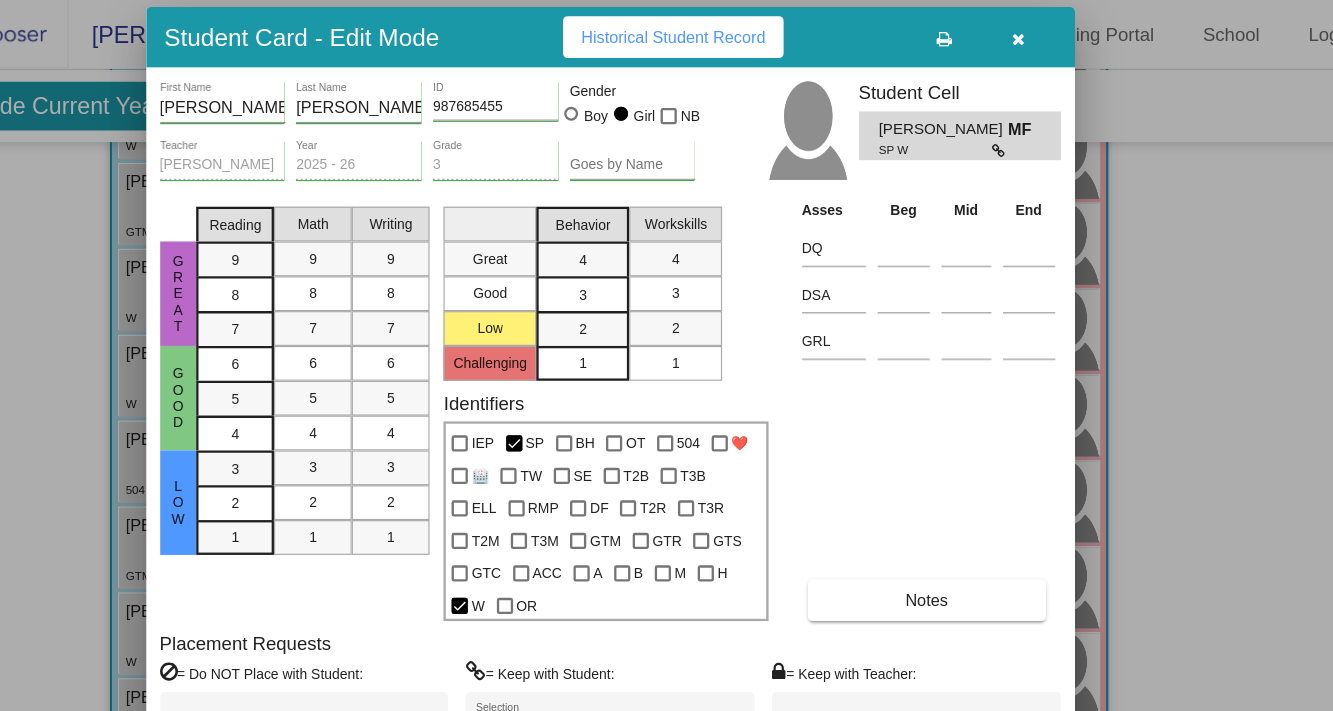 click at bounding box center [1018, 34] 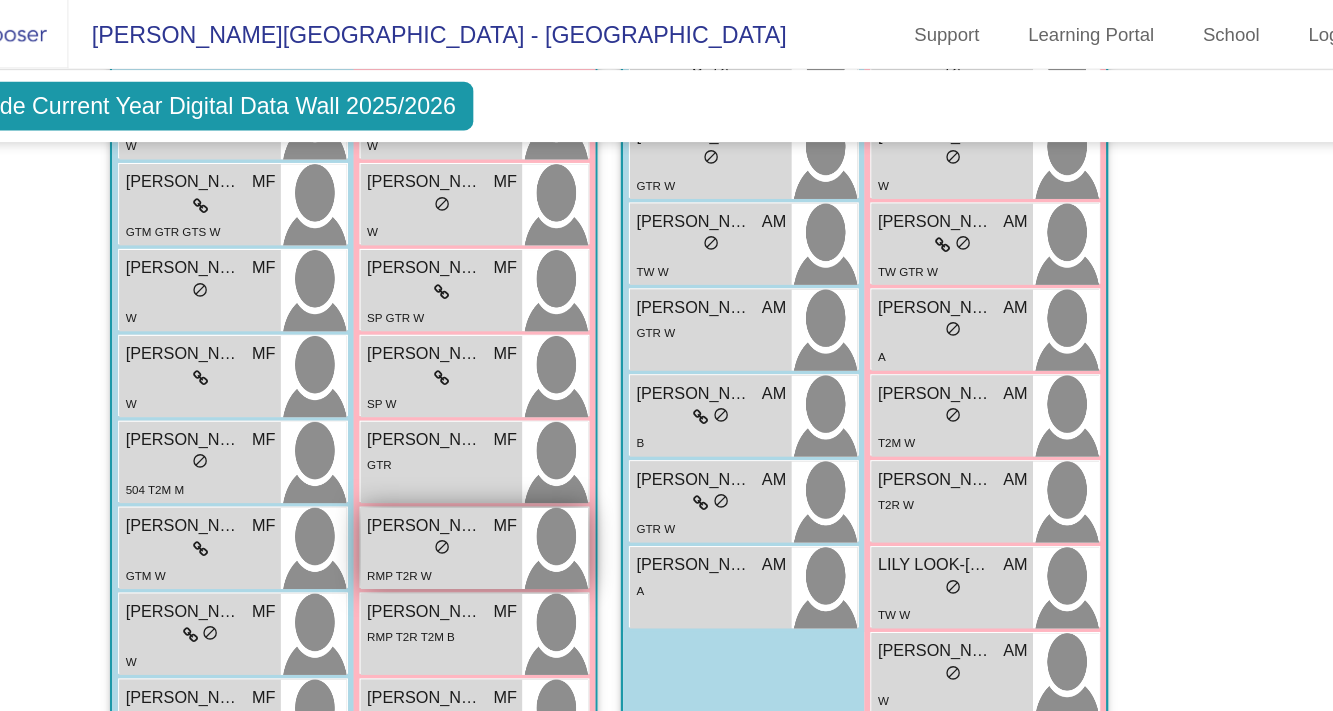 click on "[PERSON_NAME]" at bounding box center [507, 452] 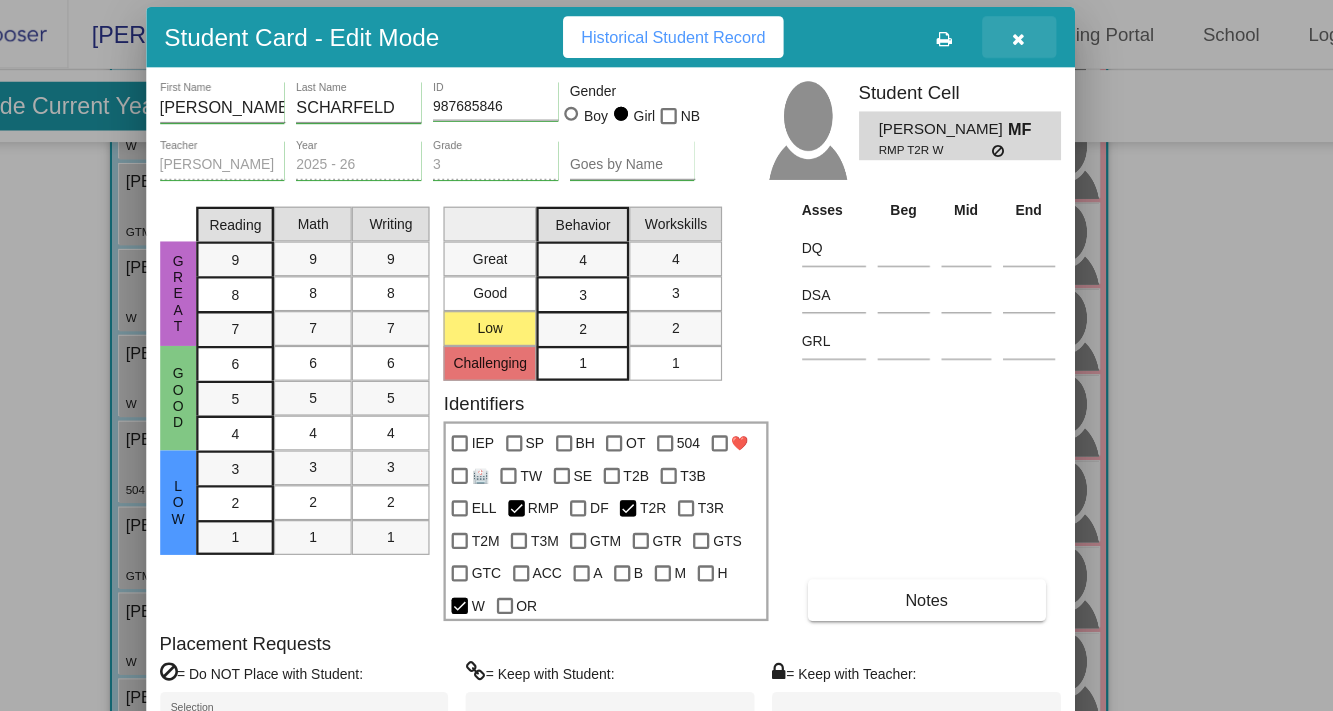 click at bounding box center (1018, 34) 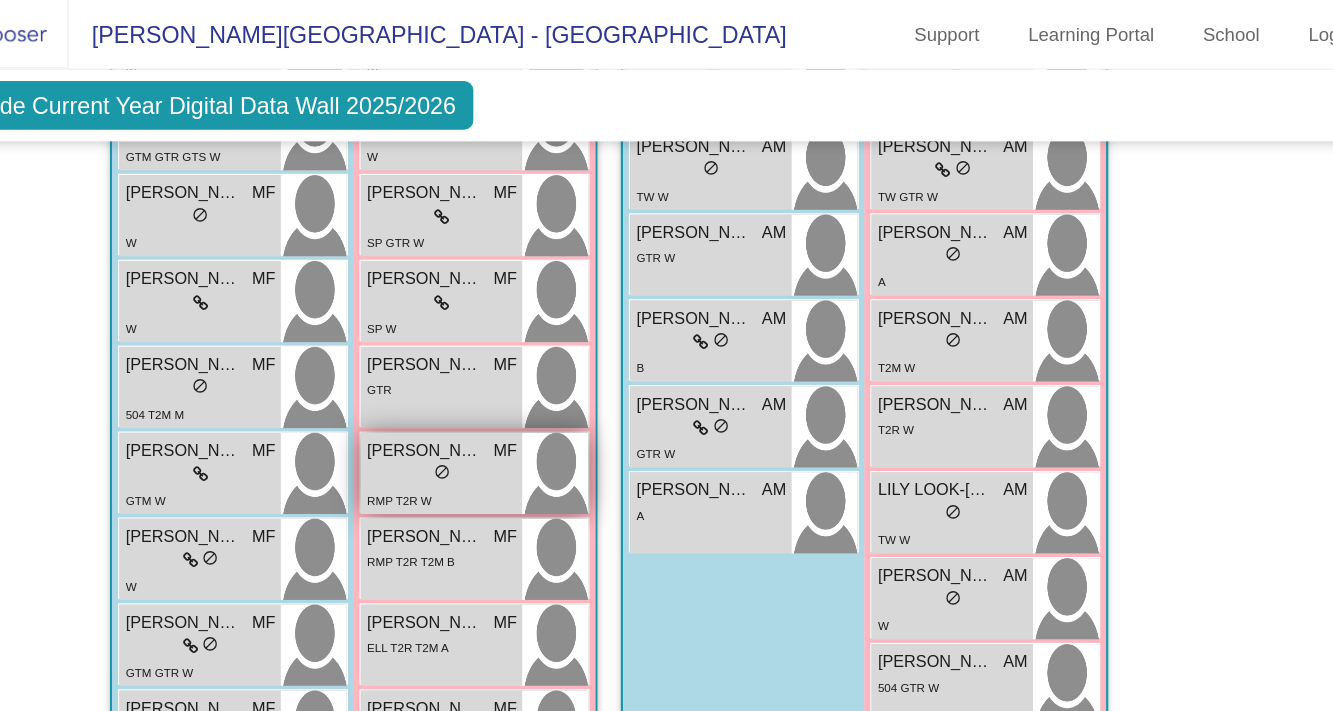 scroll, scrollTop: 3900, scrollLeft: 0, axis: vertical 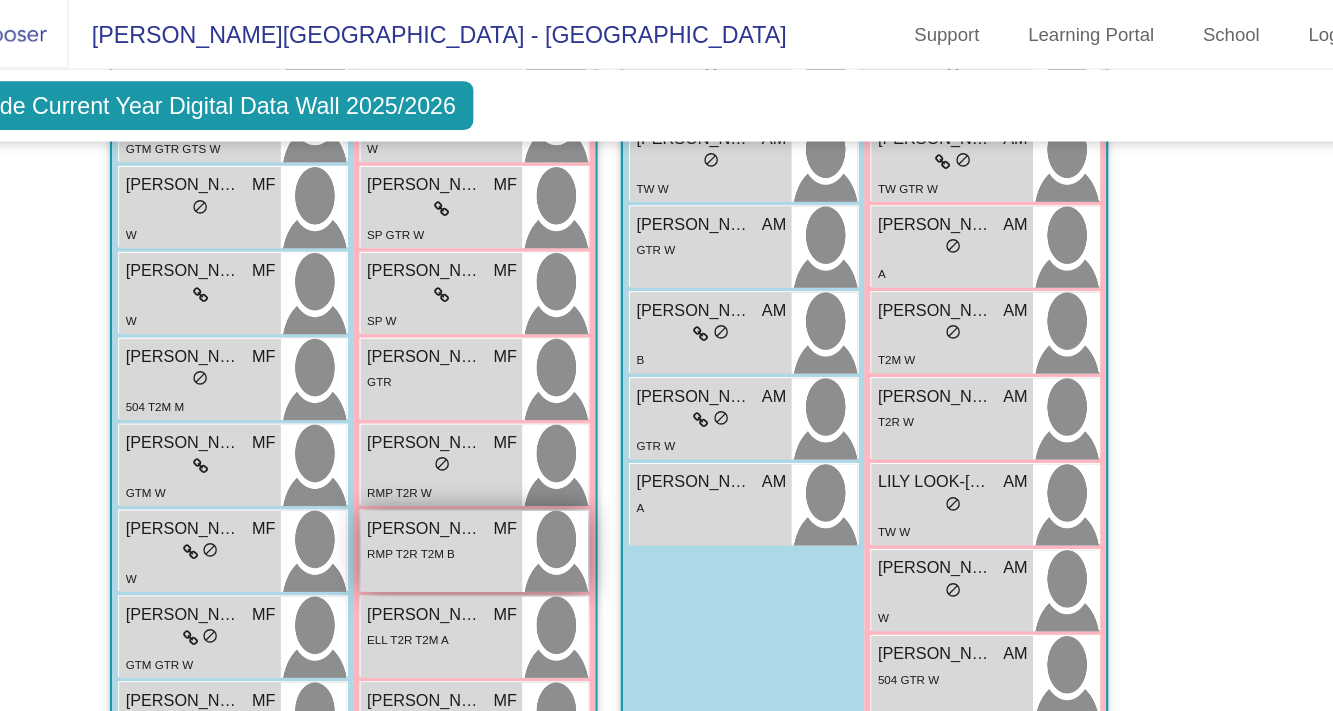 click on "[PERSON_NAME] MF lock do_not_disturb_alt RMP T2R T2M B" at bounding box center [521, 475] 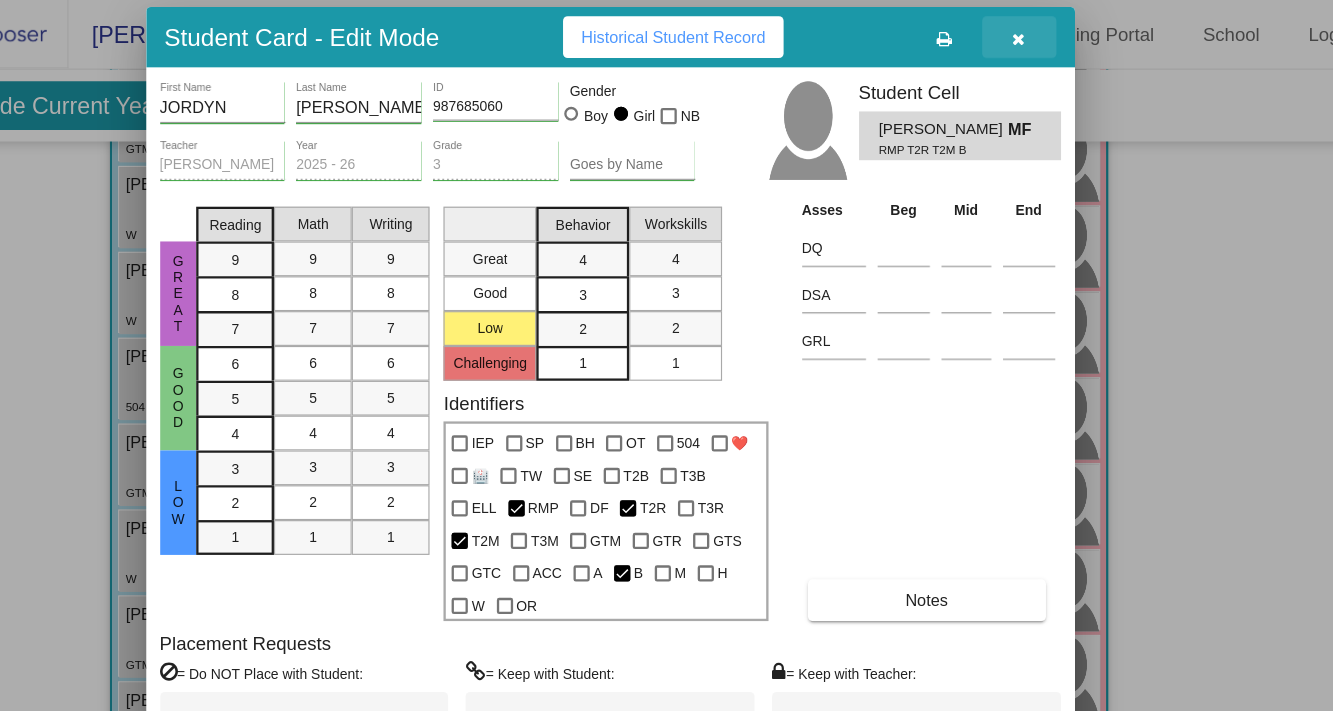 click at bounding box center [1018, 32] 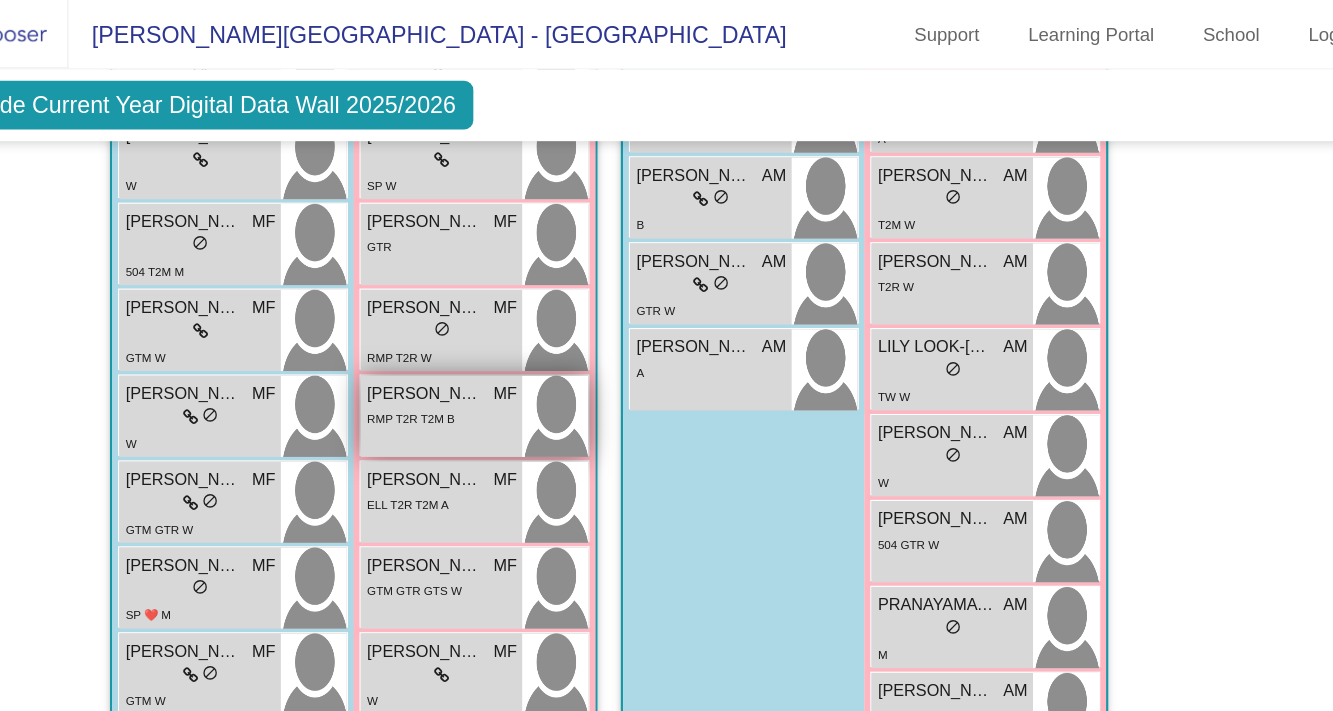scroll, scrollTop: 4113, scrollLeft: 0, axis: vertical 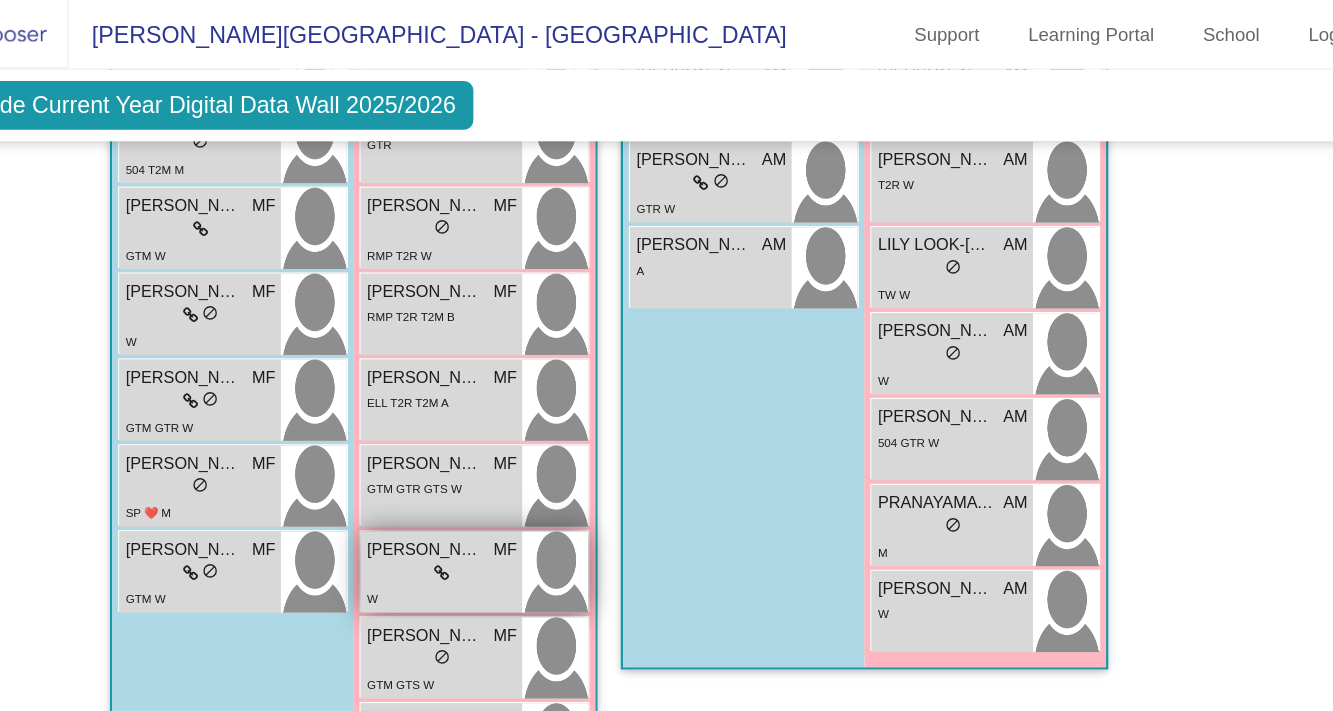 click on "lock do_not_disturb_alt" at bounding box center [521, 494] 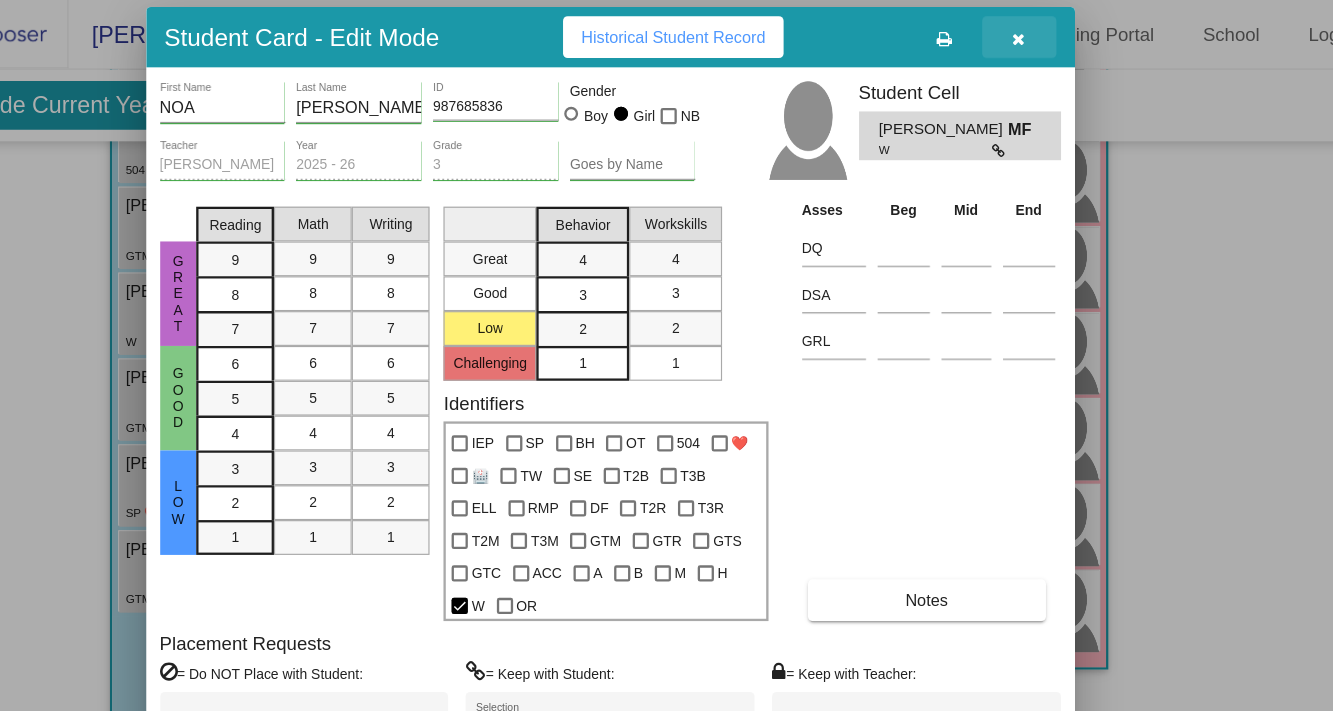 click at bounding box center (1018, 34) 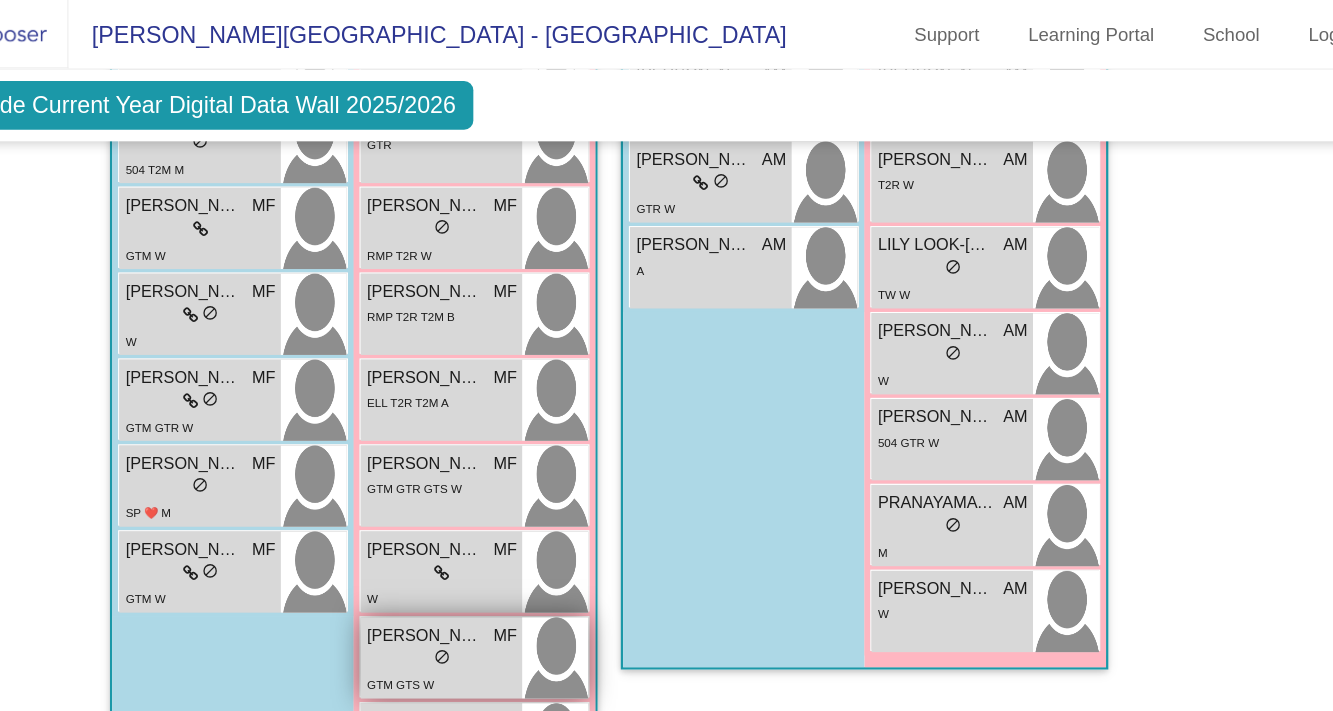 click on "[PERSON_NAME]" at bounding box center [507, 547] 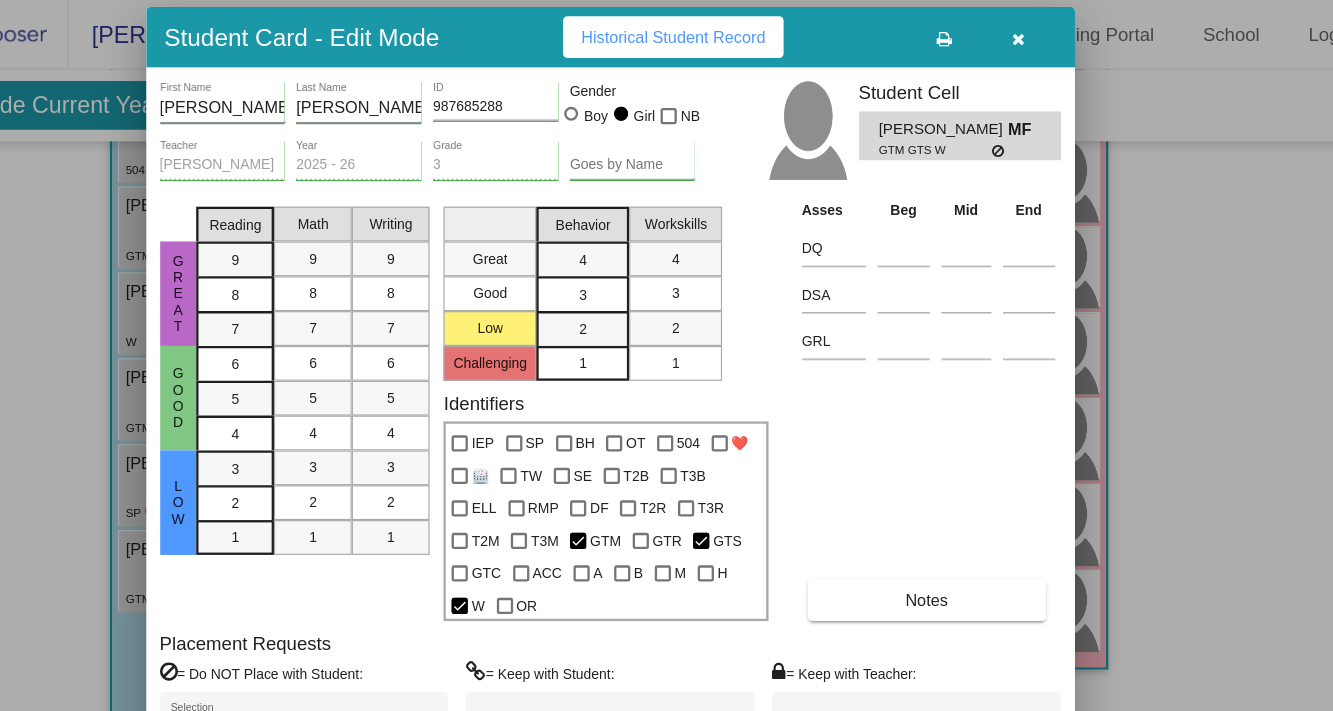 click at bounding box center [666, 355] 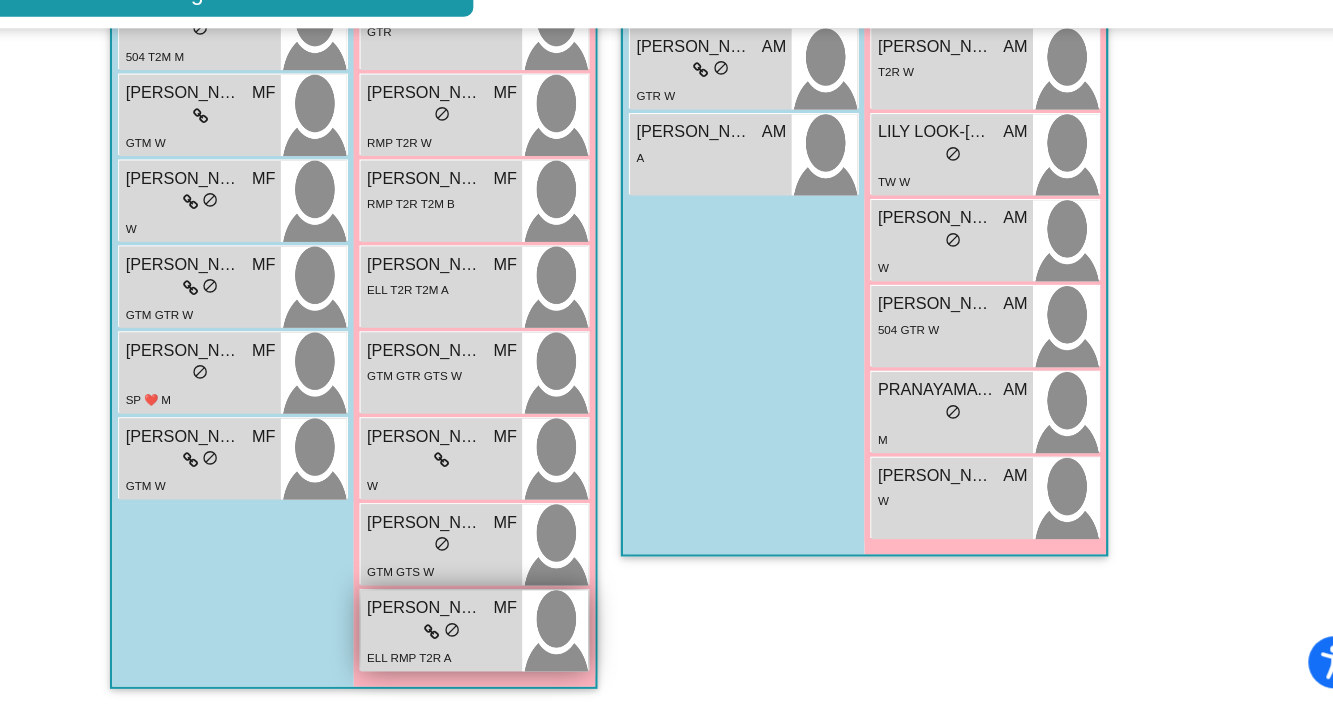 click on "[PERSON_NAME]" at bounding box center [507, 621] 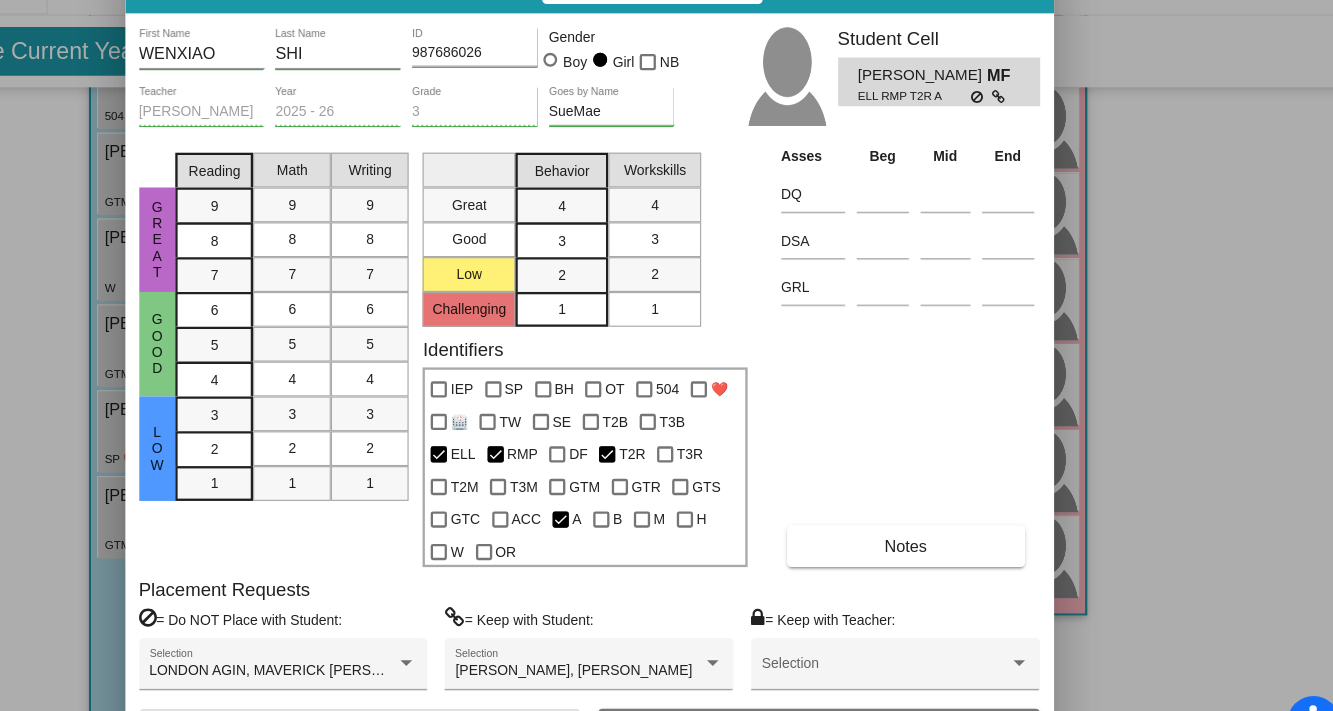 scroll, scrollTop: 0, scrollLeft: 0, axis: both 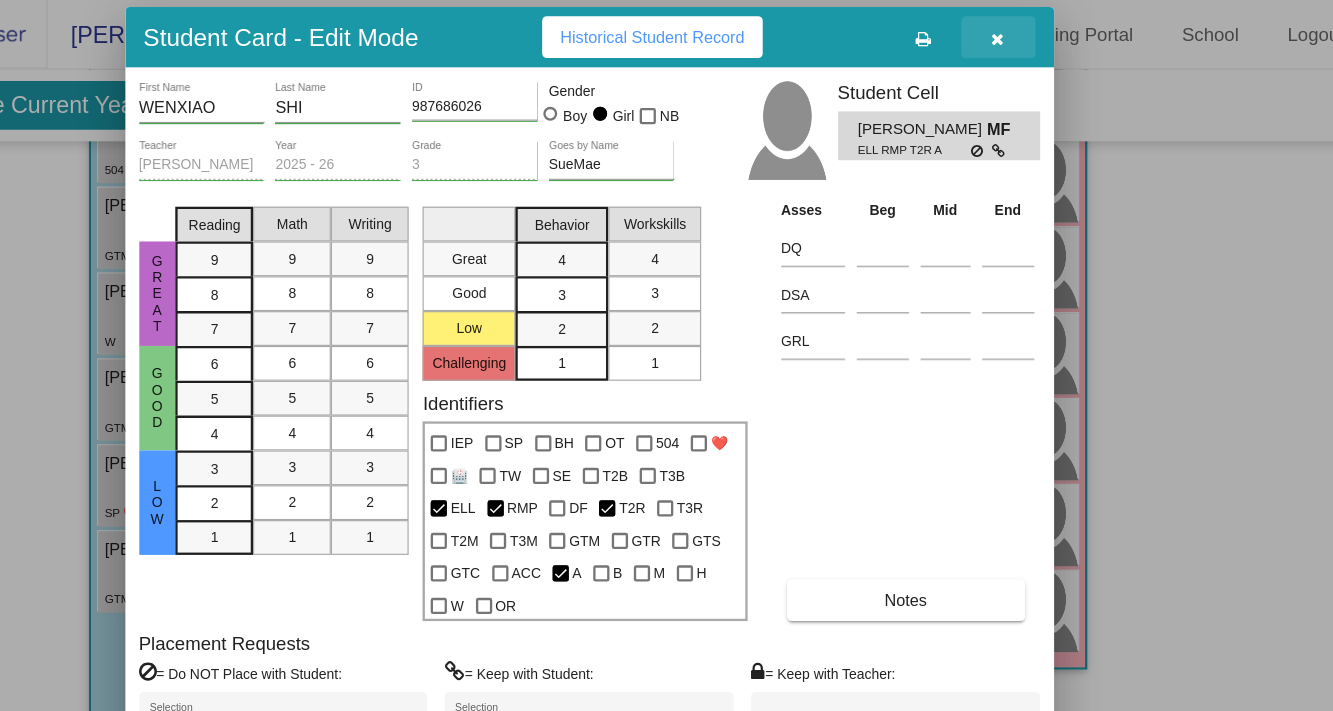 click at bounding box center (1018, 34) 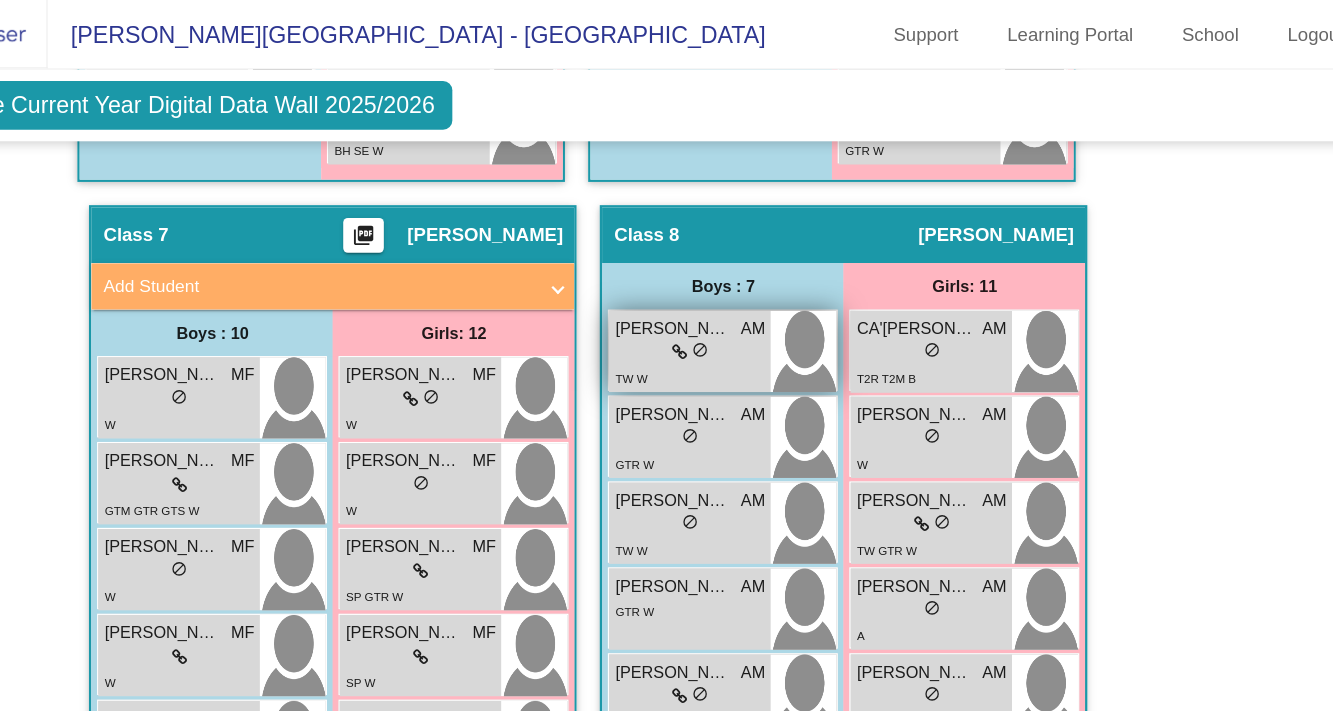 scroll, scrollTop: 3606, scrollLeft: 0, axis: vertical 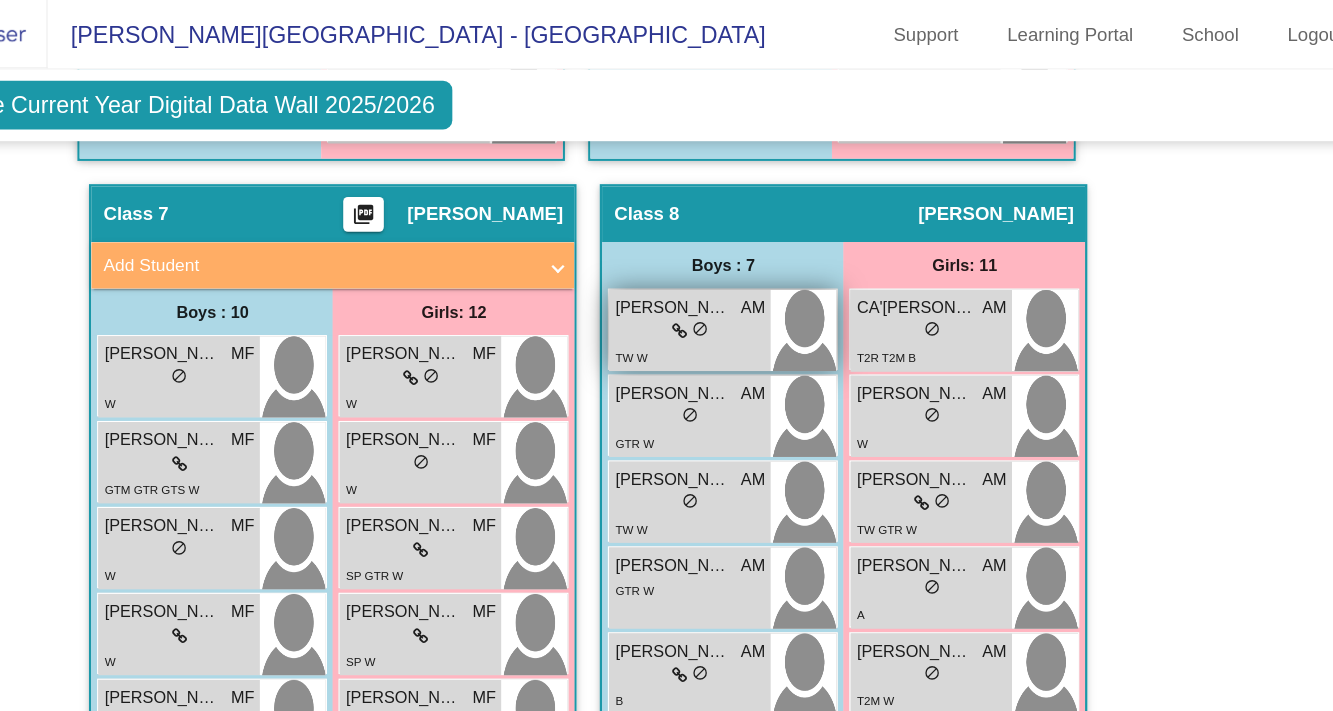 click on "lock do_not_disturb_alt" at bounding box center (753, 286) 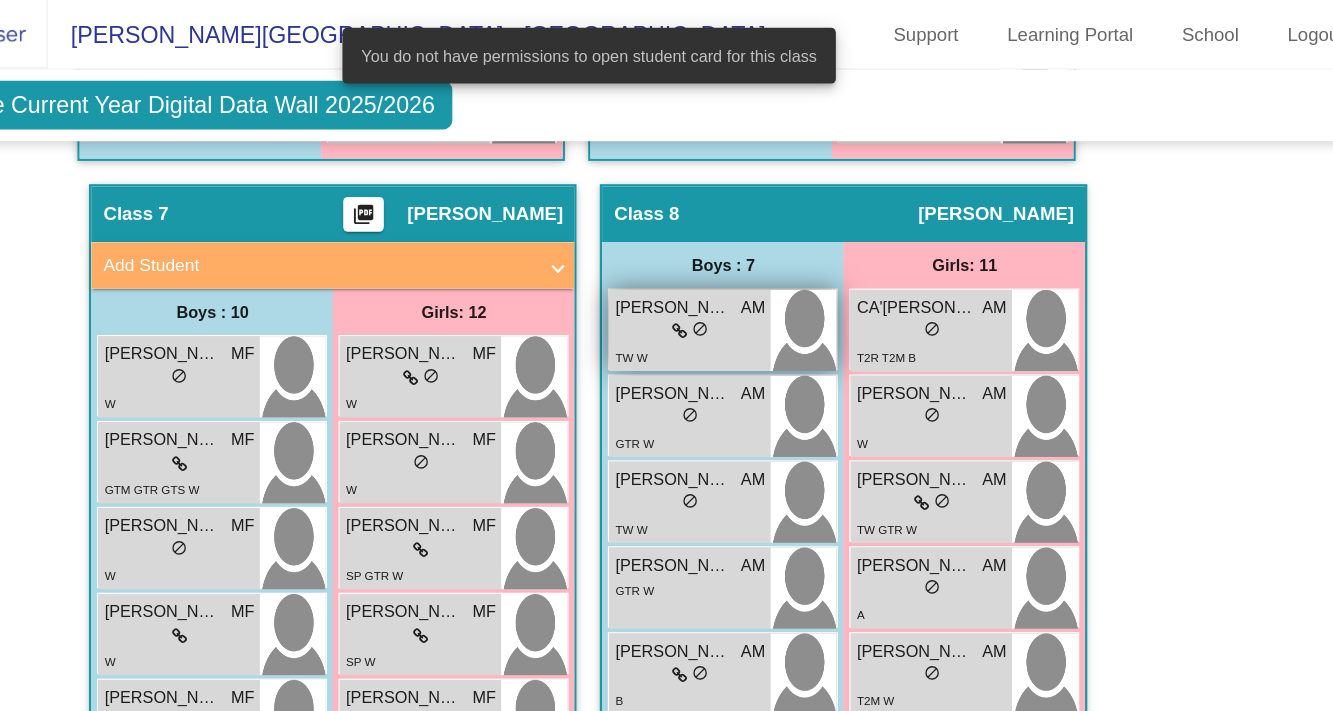 click on "[PERSON_NAME]" at bounding box center [739, 265] 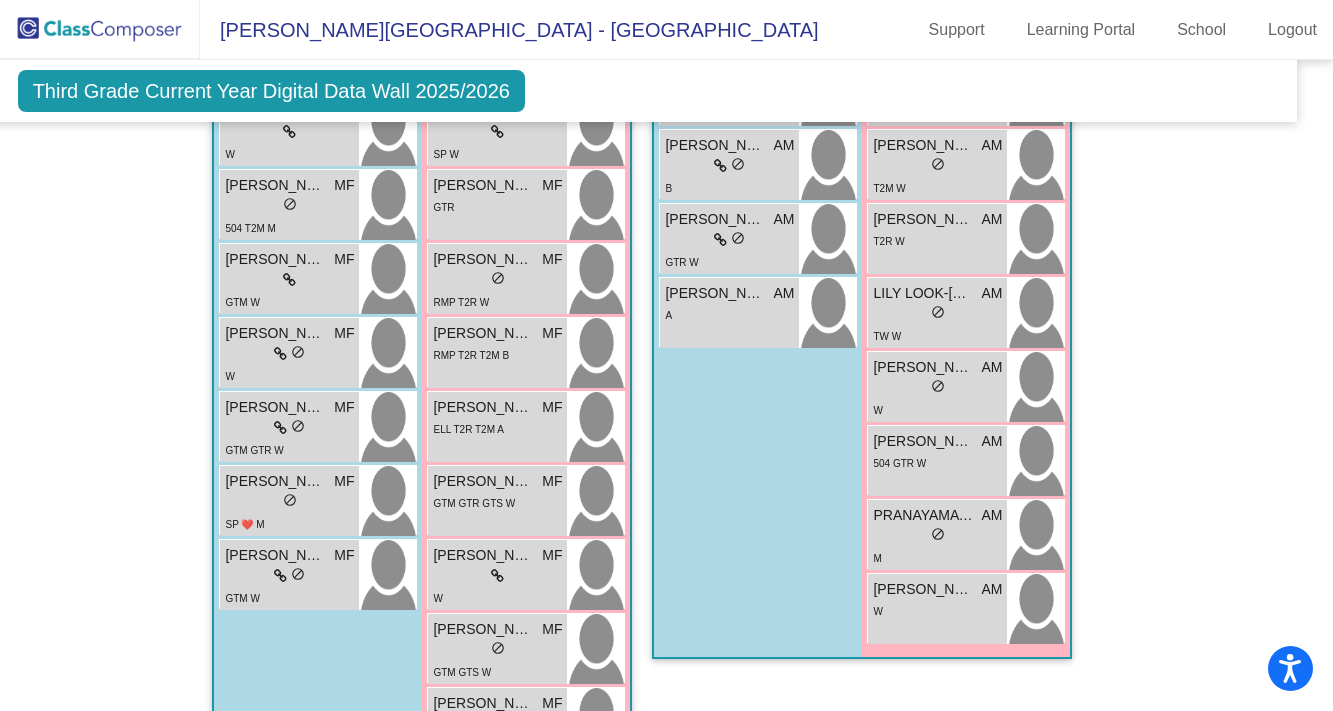 scroll, scrollTop: 4028, scrollLeft: 24, axis: both 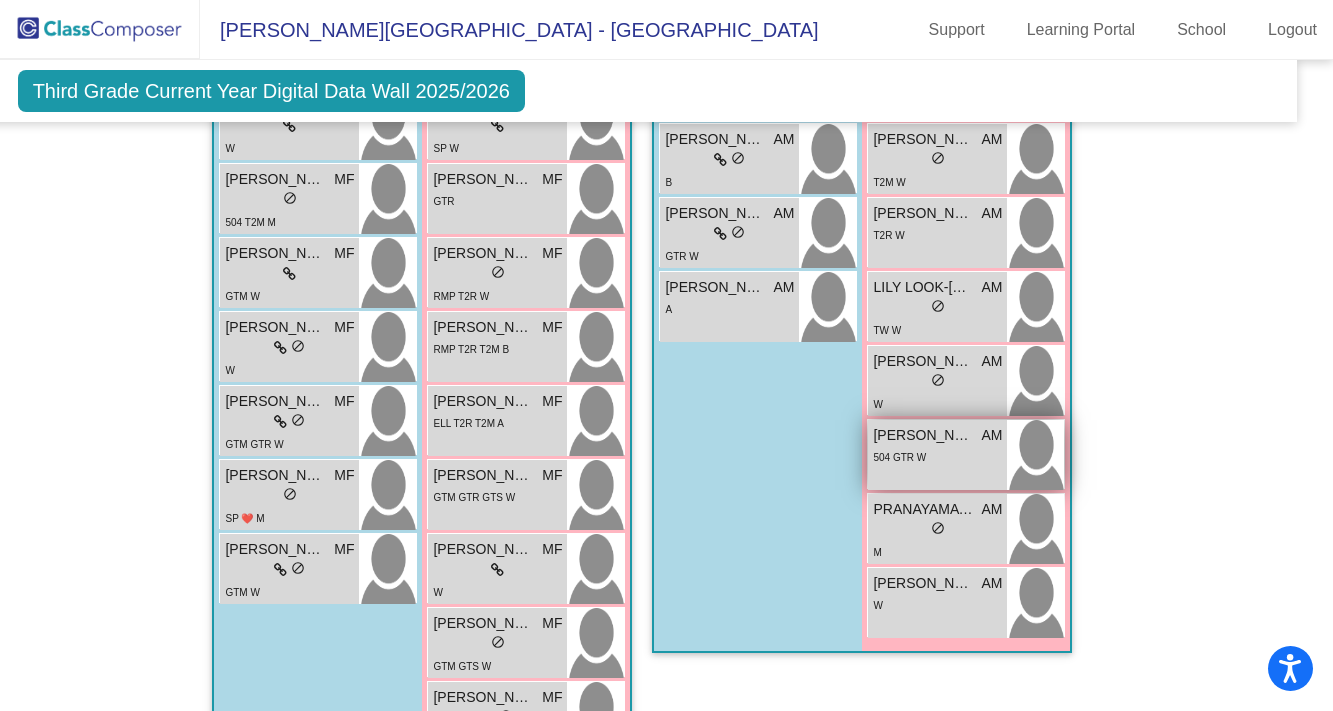 click on "[PERSON_NAME]" at bounding box center (923, 435) 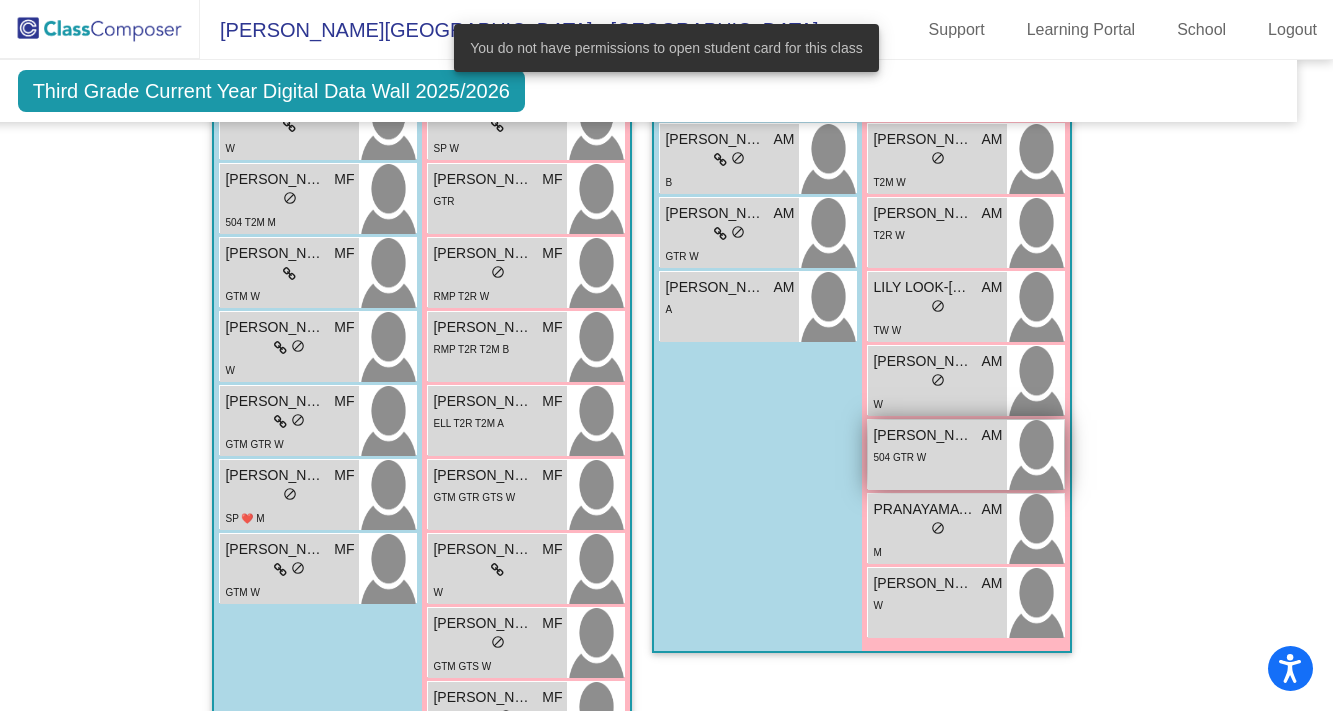 click on "[PERSON_NAME]" at bounding box center (923, 435) 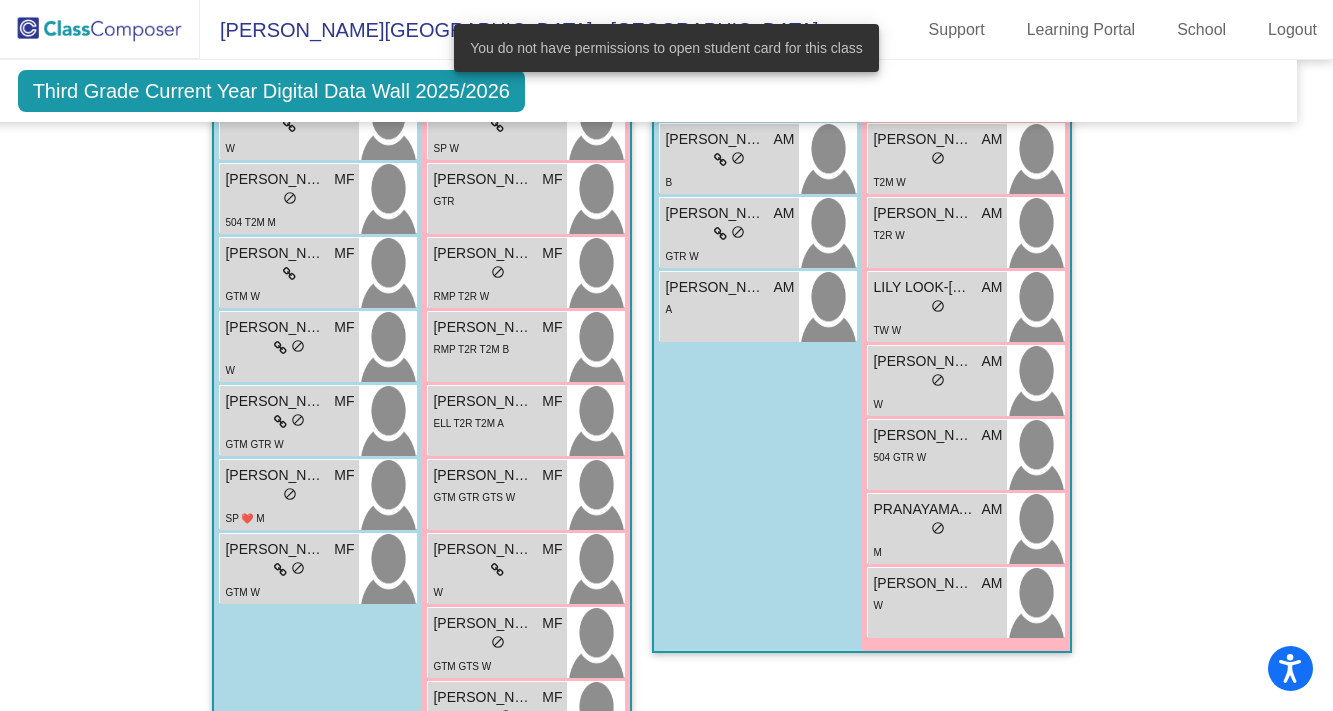 click on "Hallway   - Hallway Class  picture_as_pdf  Add Student  First Name Last Name Student Id  (Recommended)   Boy   Girl   [DEMOGRAPHIC_DATA] Add Close  Boys : 0    No Students   Girls: 0   No Students   Class 1    picture_as_pdf [PERSON_NAME]  Add Student  First Name Last Name Student Id  (Recommended)   Boy   Girl   [DEMOGRAPHIC_DATA] Add Close  Boys : 9  [PERSON_NAME] RB lock do_not_disturb_alt W [PERSON_NAME] RB lock do_not_disturb_alt W [PERSON_NAME] RB lock do_not_disturb_alt ❤️ TW GTR W [PERSON_NAME] RB lock do_not_disturb_alt ❤️ W [PERSON_NAME] [PERSON_NAME] lock do_not_disturb_alt 504 SE W [PERSON_NAME] RB lock do_not_disturb_alt SP A [PERSON_NAME] RB lock do_not_disturb_alt SE GTM GTS OR [PERSON_NAME] [PERSON_NAME] lock do_not_disturb_alt W [PERSON_NAME] RB lock do_not_disturb_alt ❤️ T2B GTM GTR GTS W Girls: 13 [PERSON_NAME] [PERSON_NAME] lock do_not_disturb_alt M [PERSON_NAME] RB lock do_not_disturb_alt ❤️ GTM GTR W [PERSON_NAME] RB lock do_not_disturb_alt SE W [PERSON_NAME] BERESIAN RB lock do_not_disturb_alt DF T2M W RB lock B B" 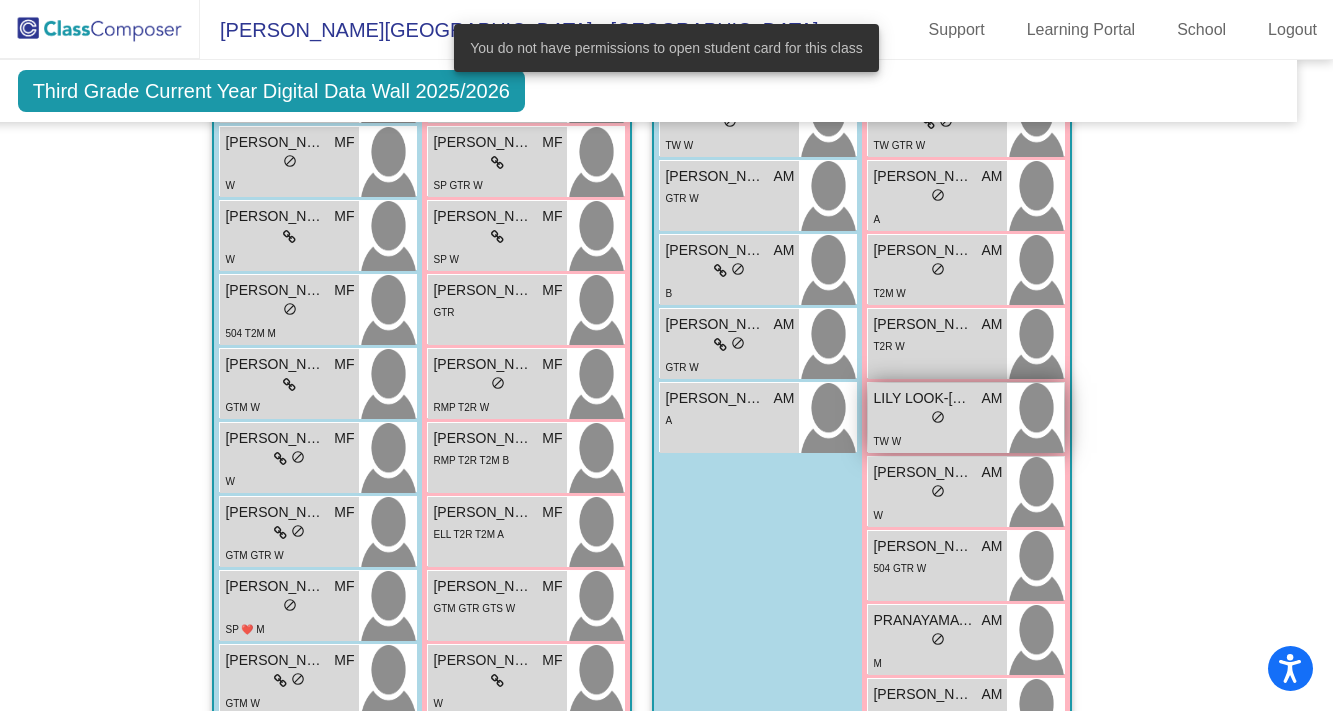 scroll, scrollTop: 3915, scrollLeft: 24, axis: both 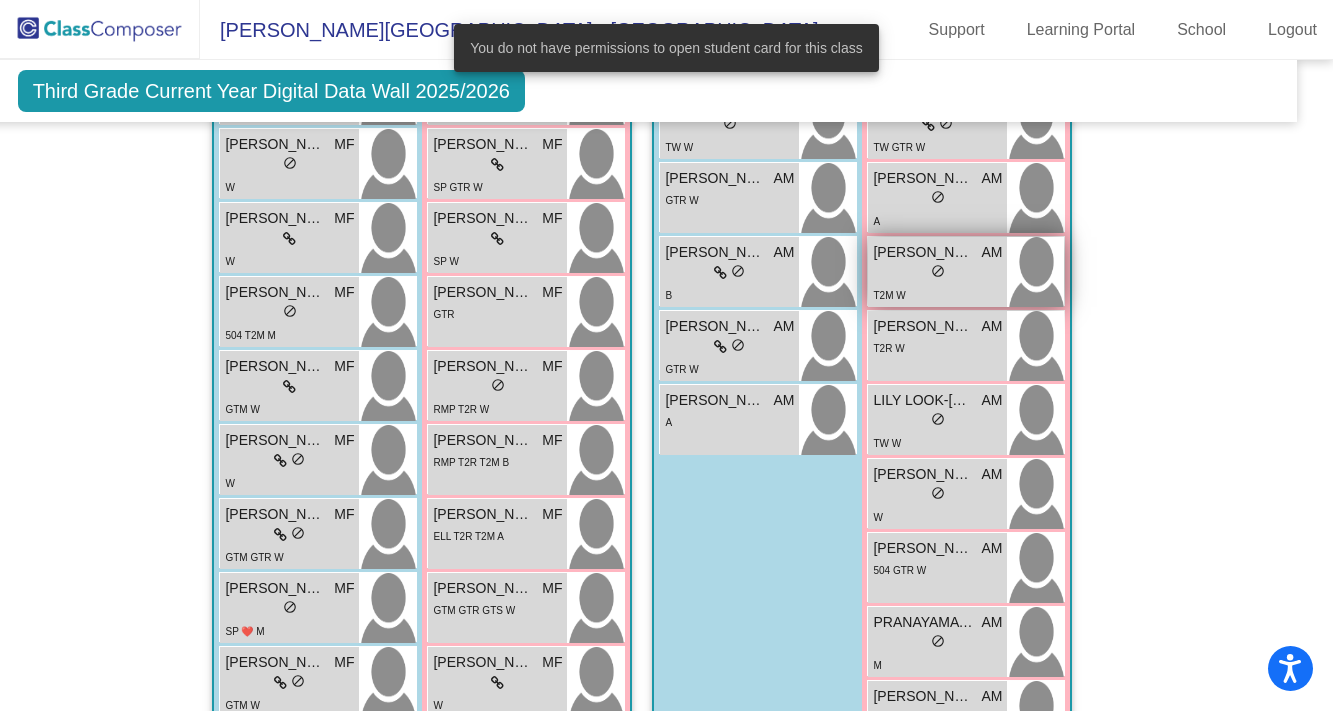 click on "T2M W" at bounding box center [937, 294] 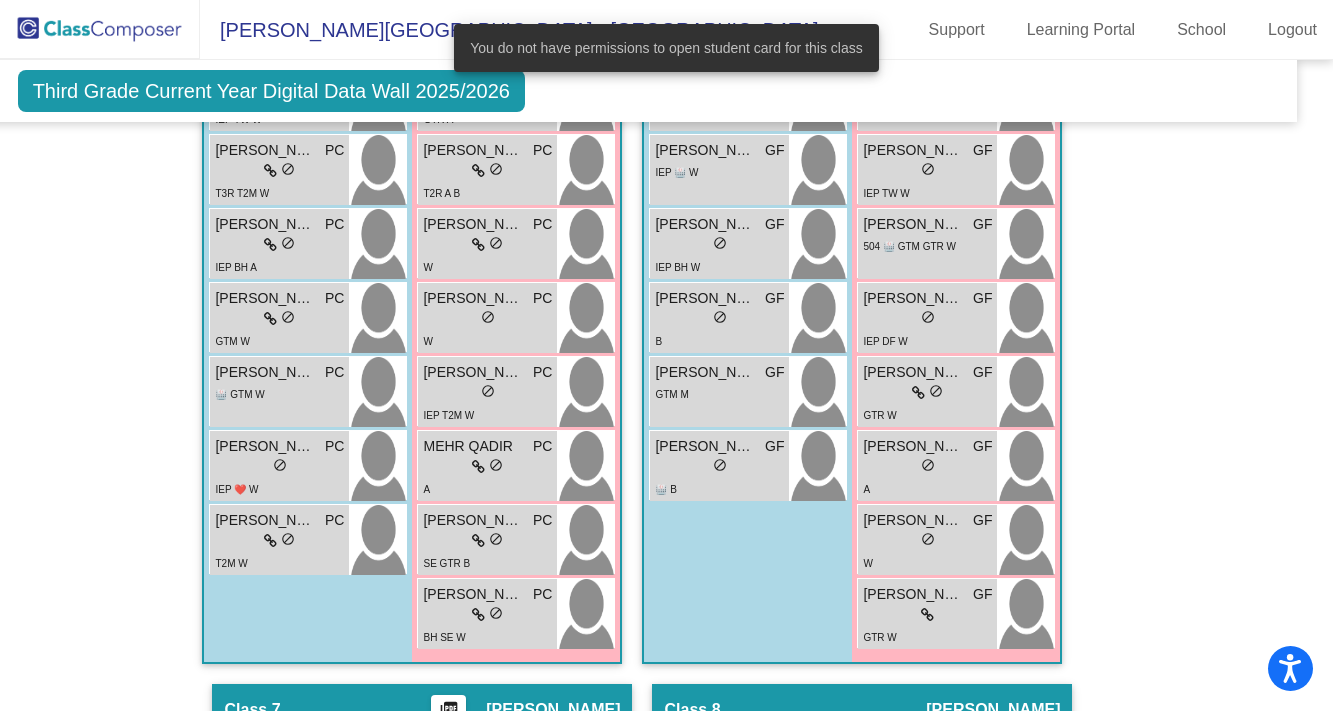 scroll, scrollTop: 2961, scrollLeft: 24, axis: both 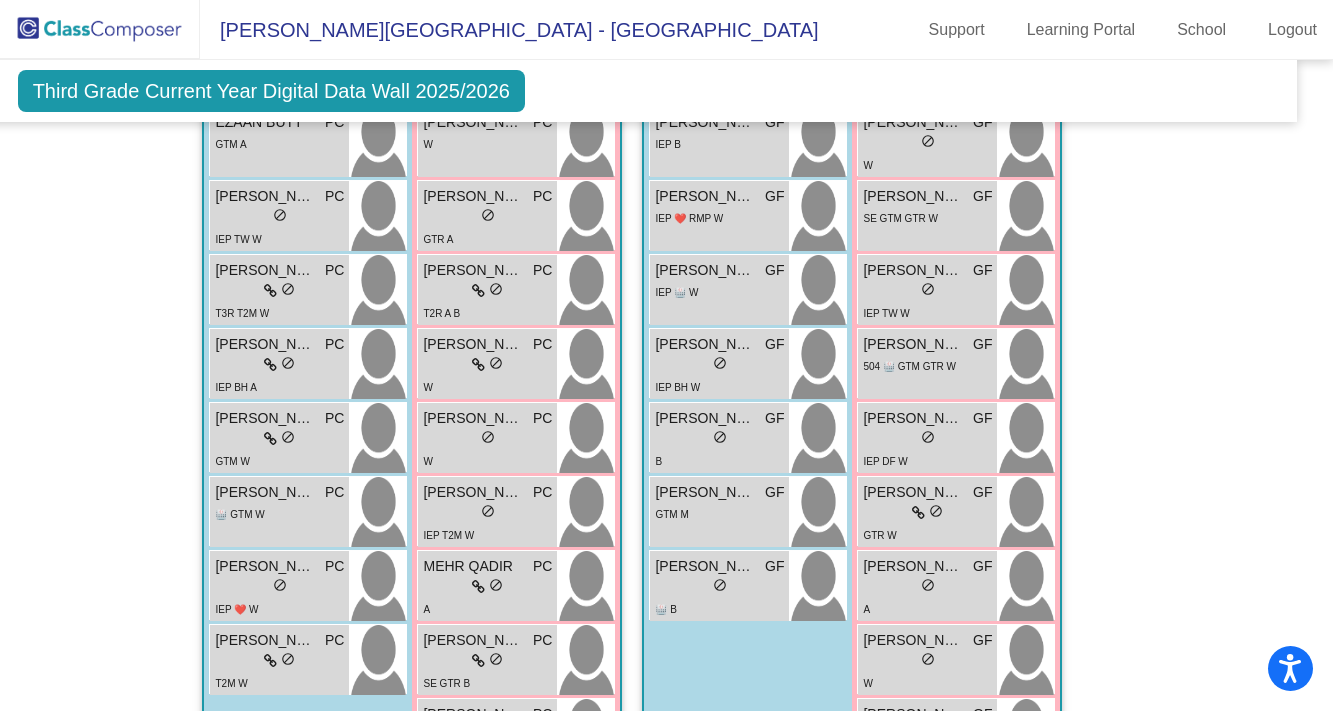 click on "[PERSON_NAME][GEOGRAPHIC_DATA]  - [GEOGRAPHIC_DATA]" 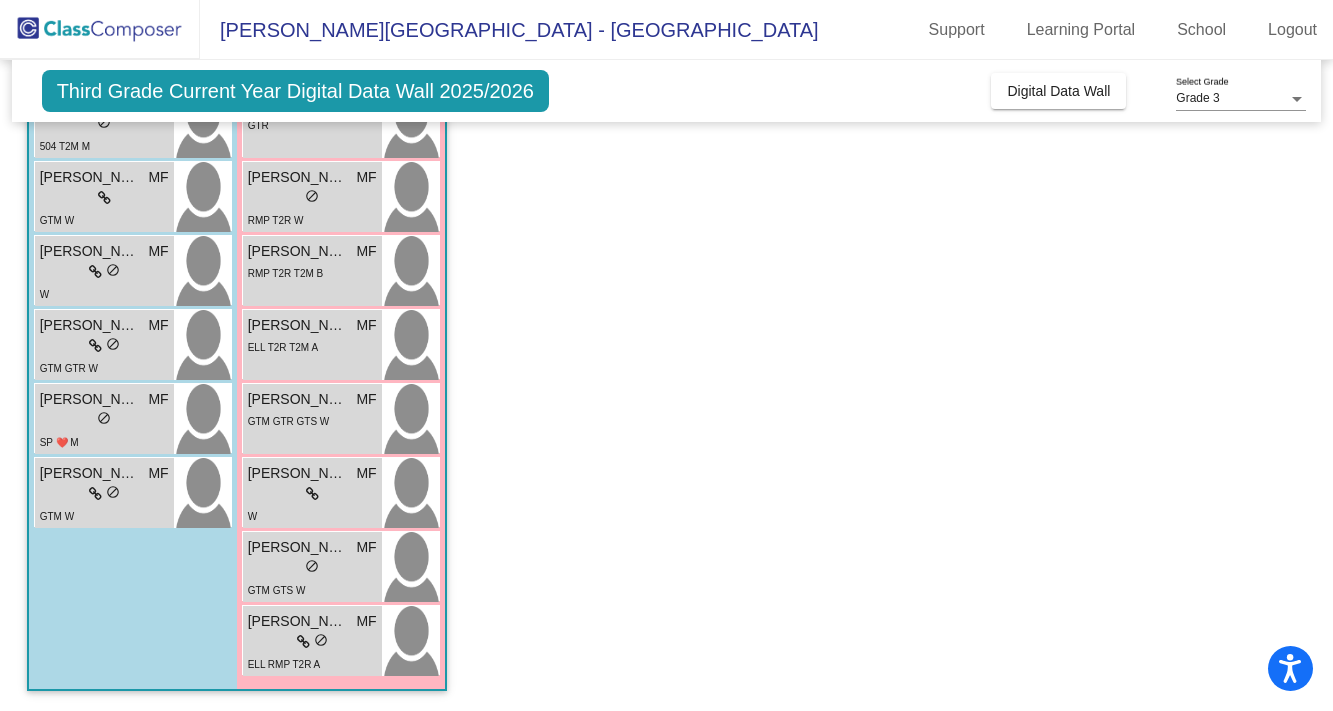 scroll, scrollTop: 0, scrollLeft: 0, axis: both 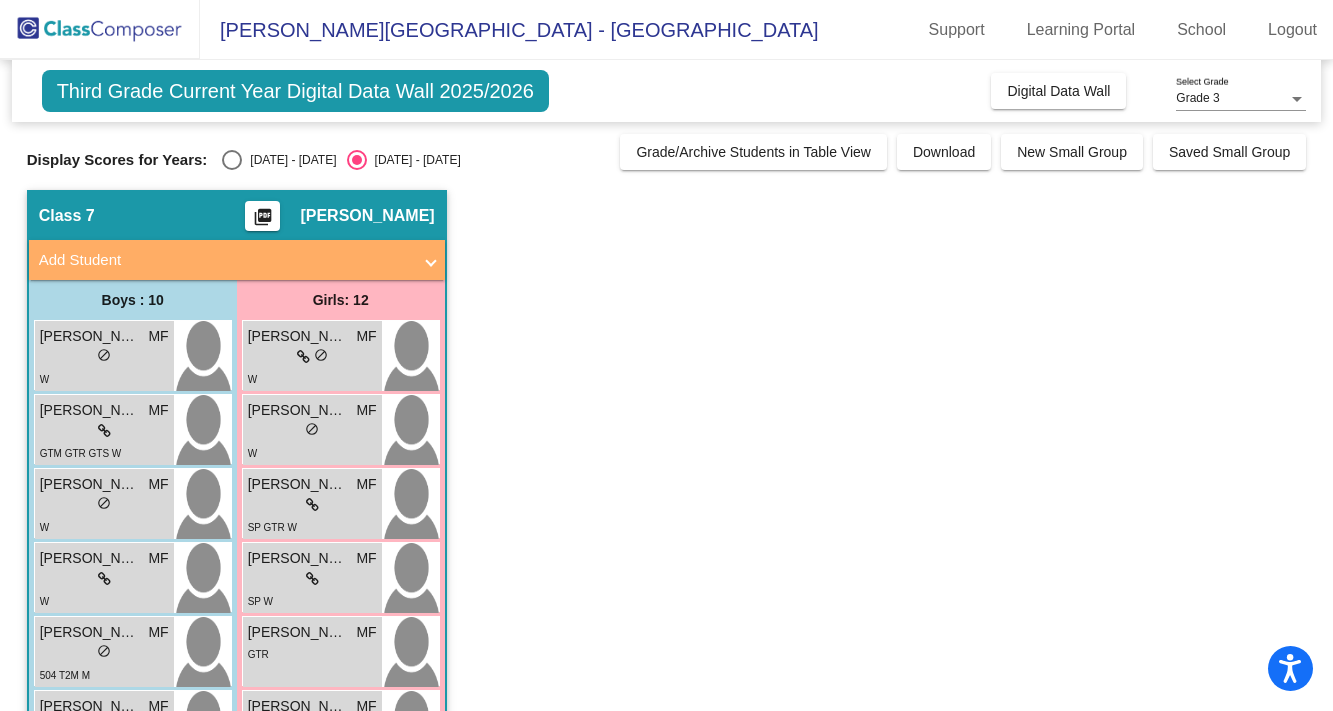 click on "Grade 3 Select Grade" 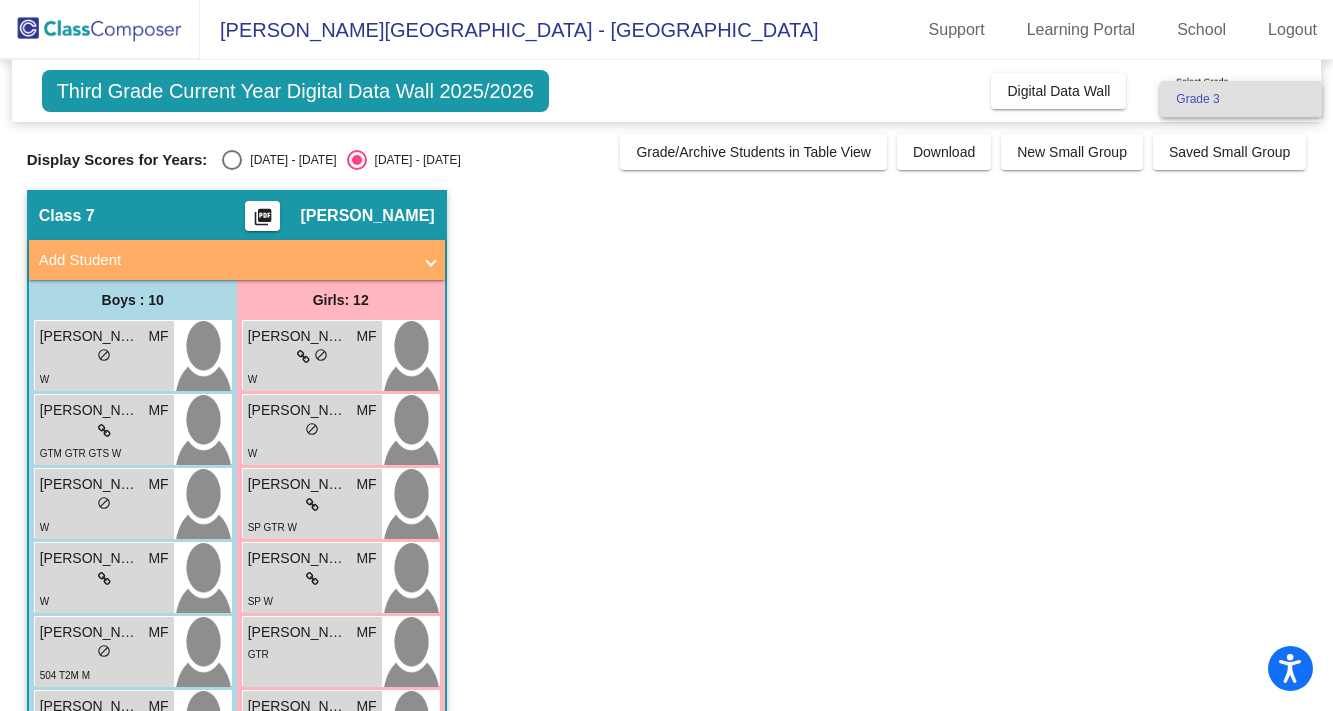 click at bounding box center [666, 355] 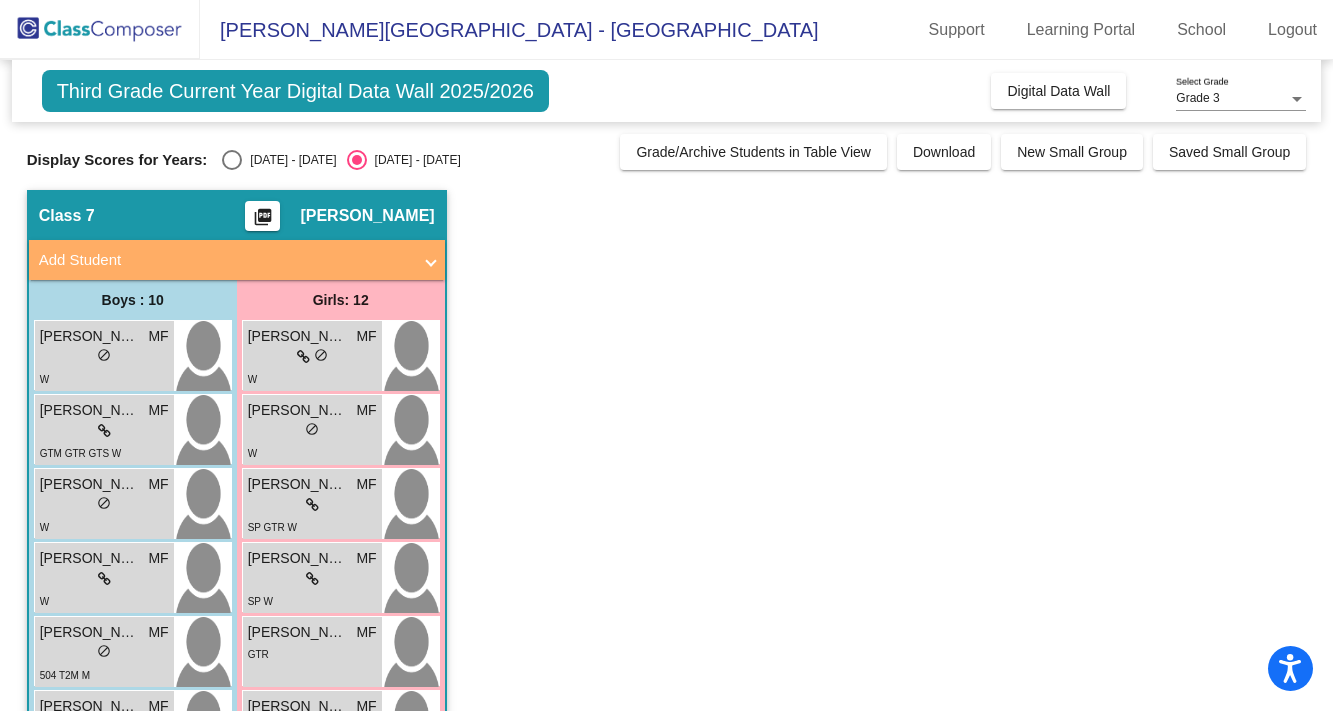 click on "Third Grade Current Year Digital Data Wall 2025/2026" 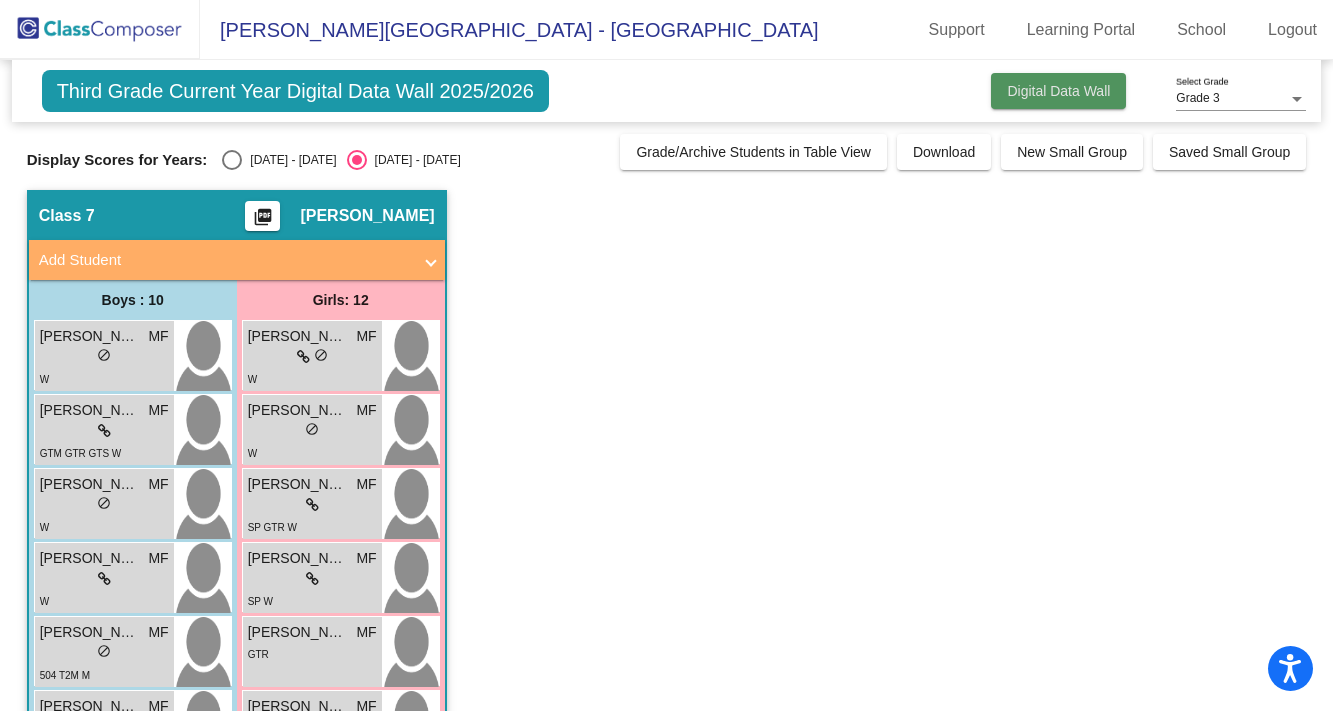 click on "Digital Data Wall" 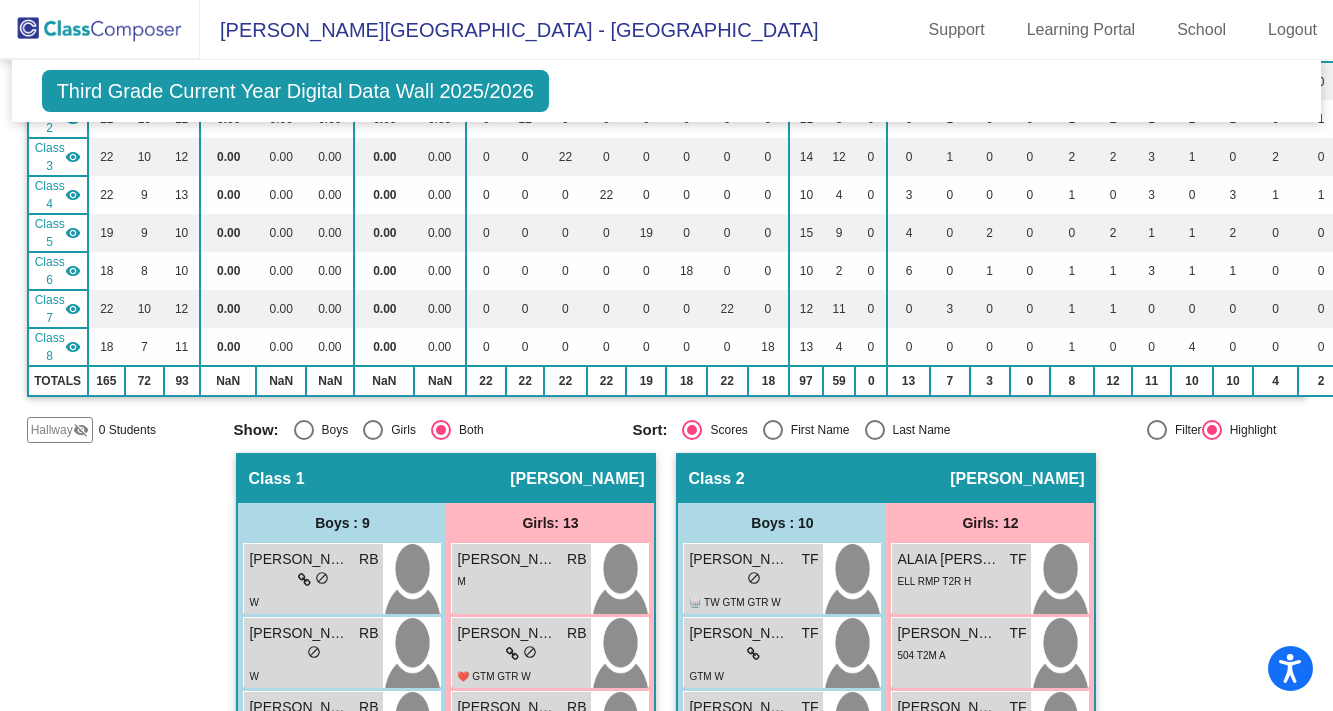 scroll, scrollTop: 278, scrollLeft: 0, axis: vertical 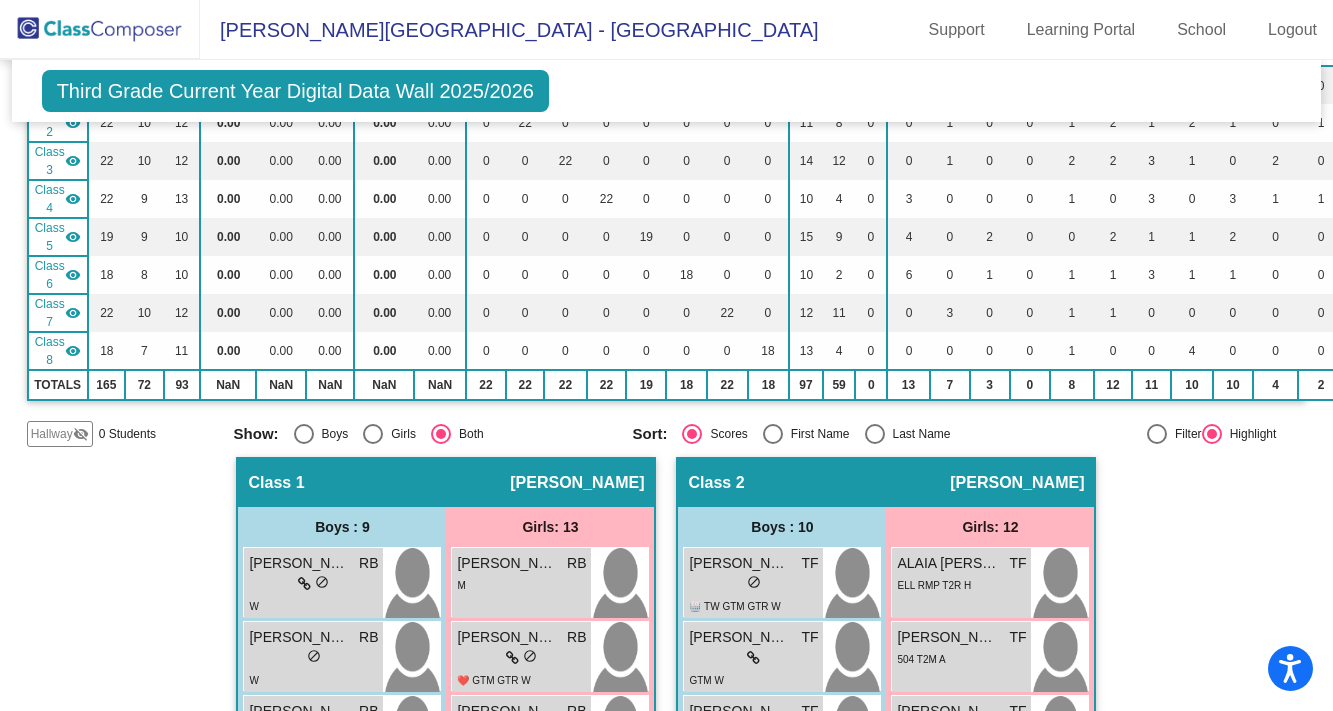 click on "visibility" 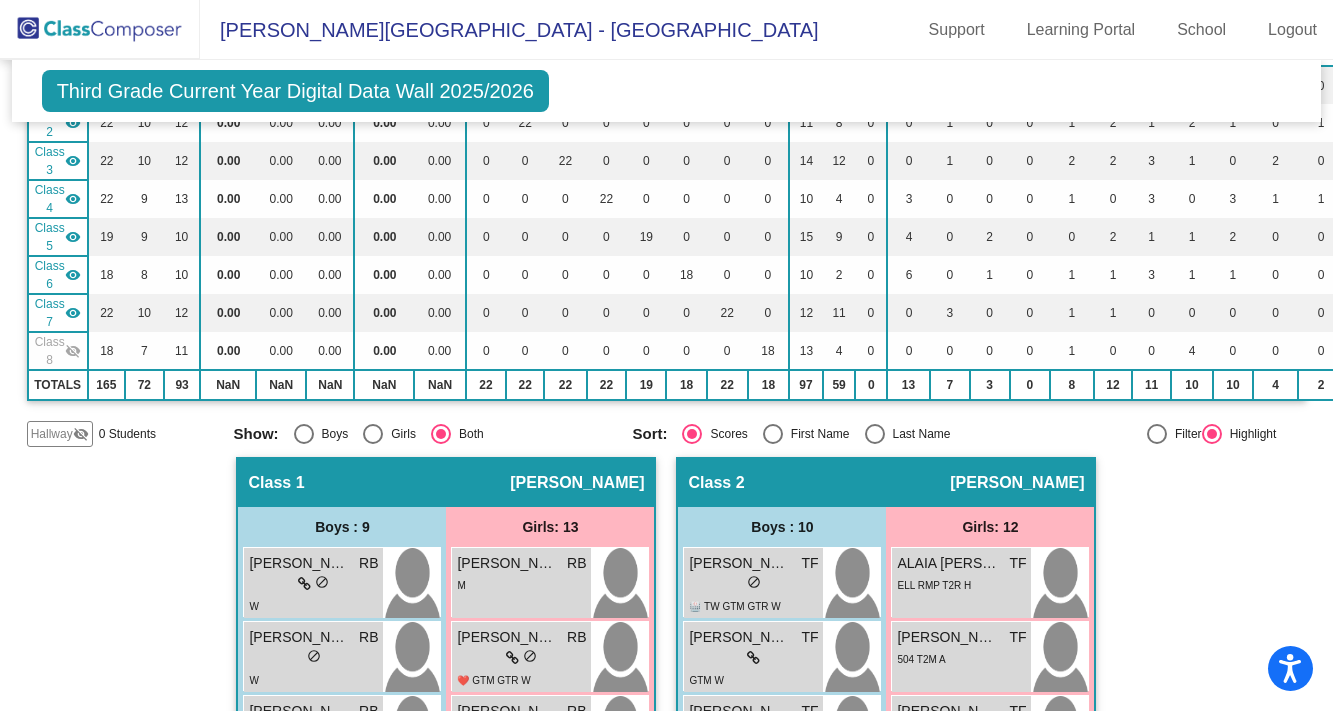 click on "visibility_off" 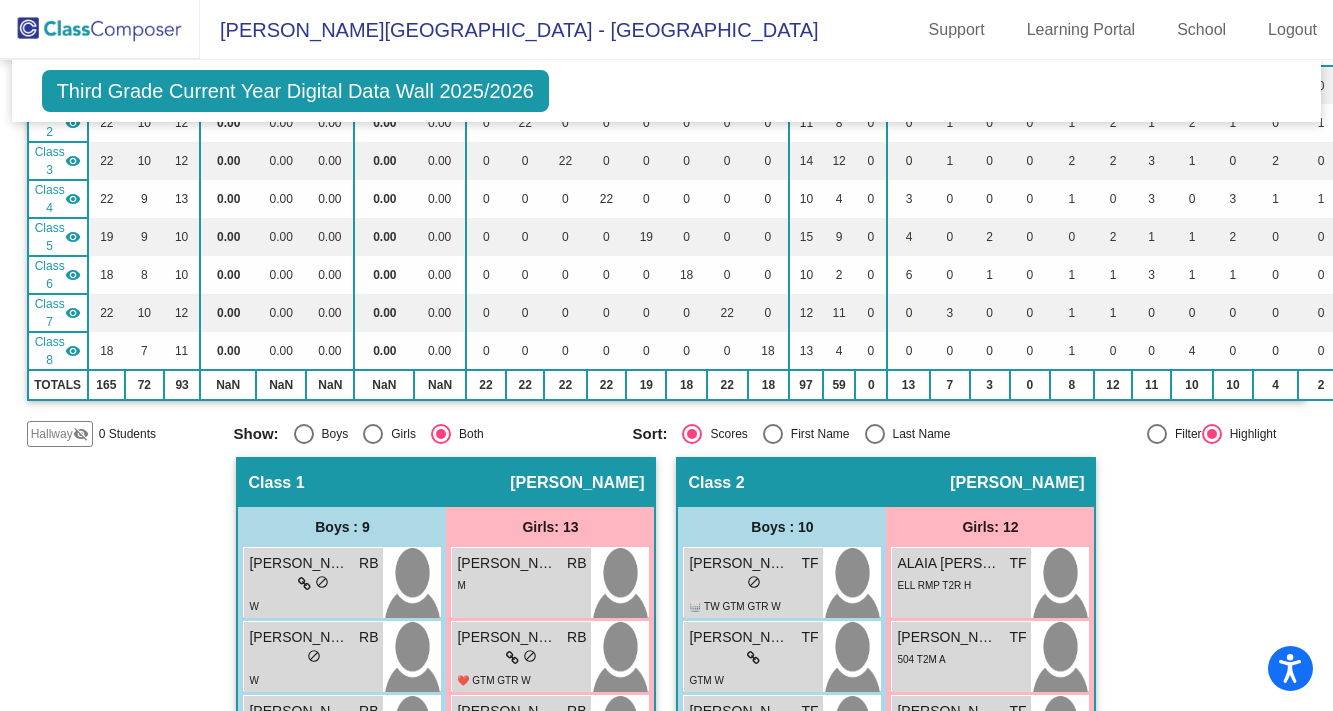 click on "Class 8" 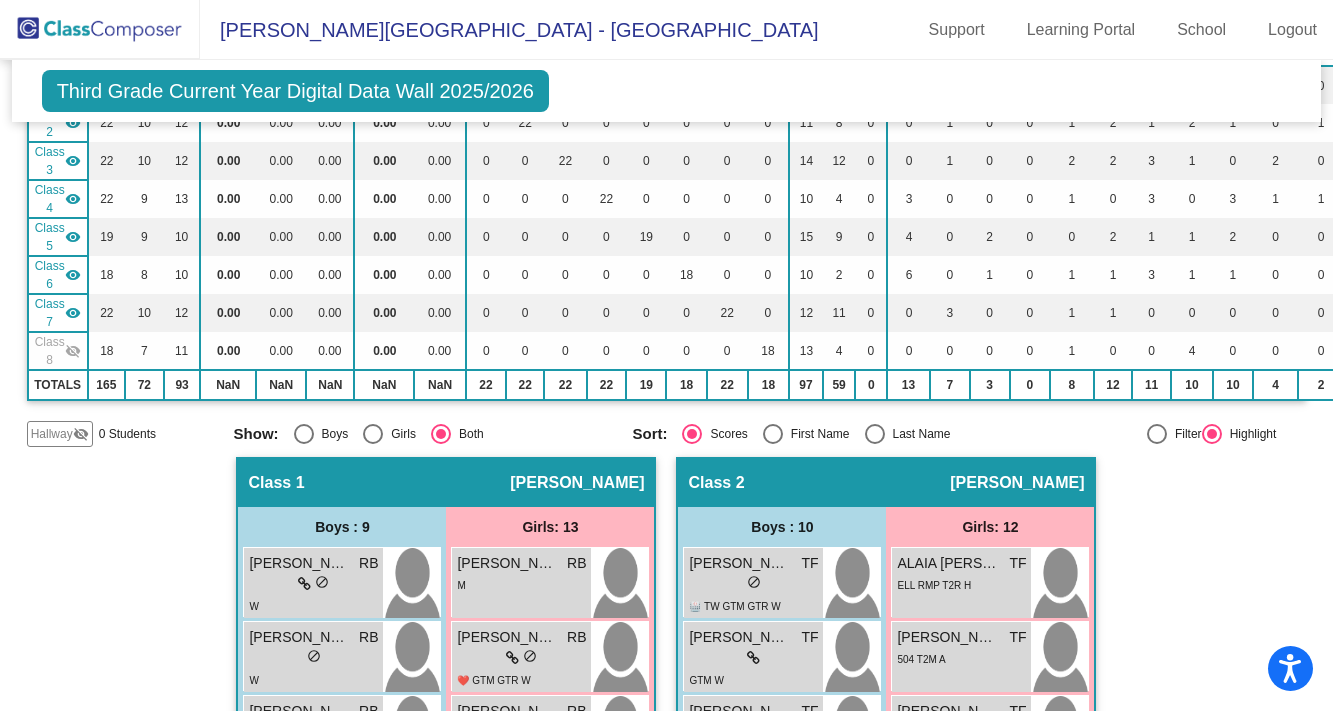 click on "Class 8" 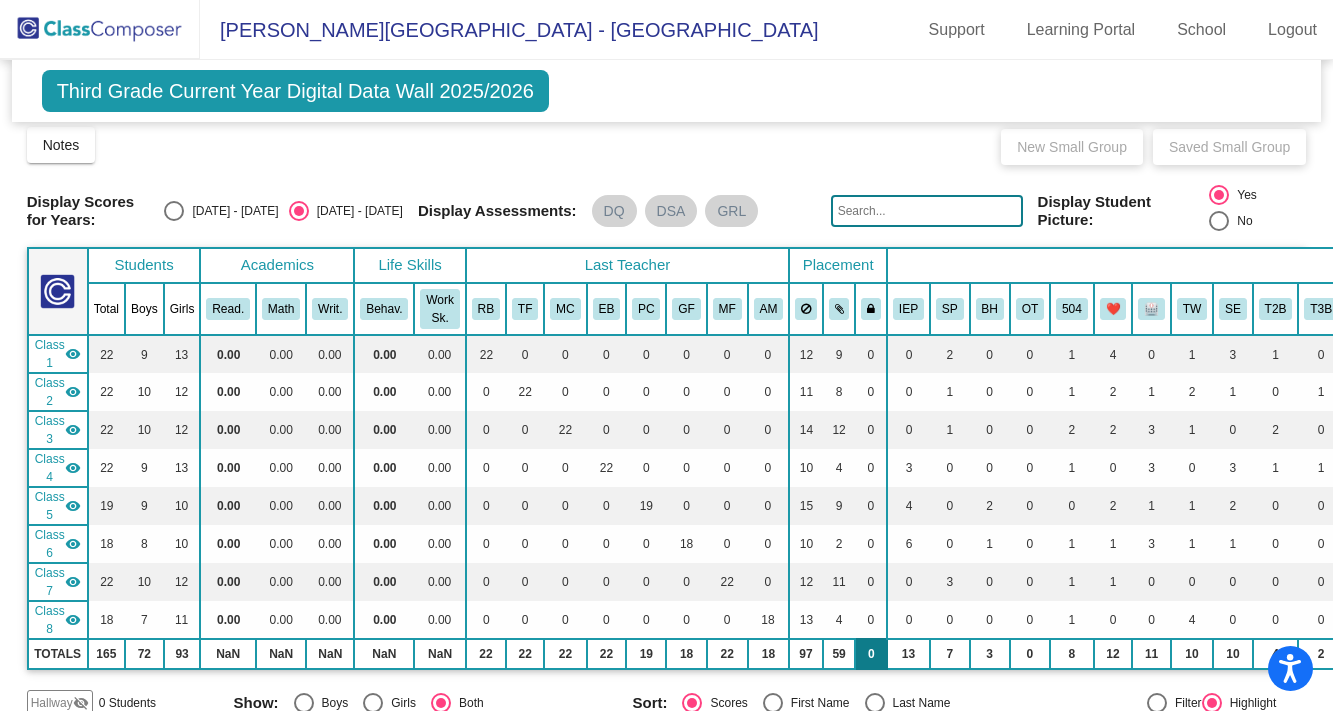 scroll, scrollTop: 0, scrollLeft: 0, axis: both 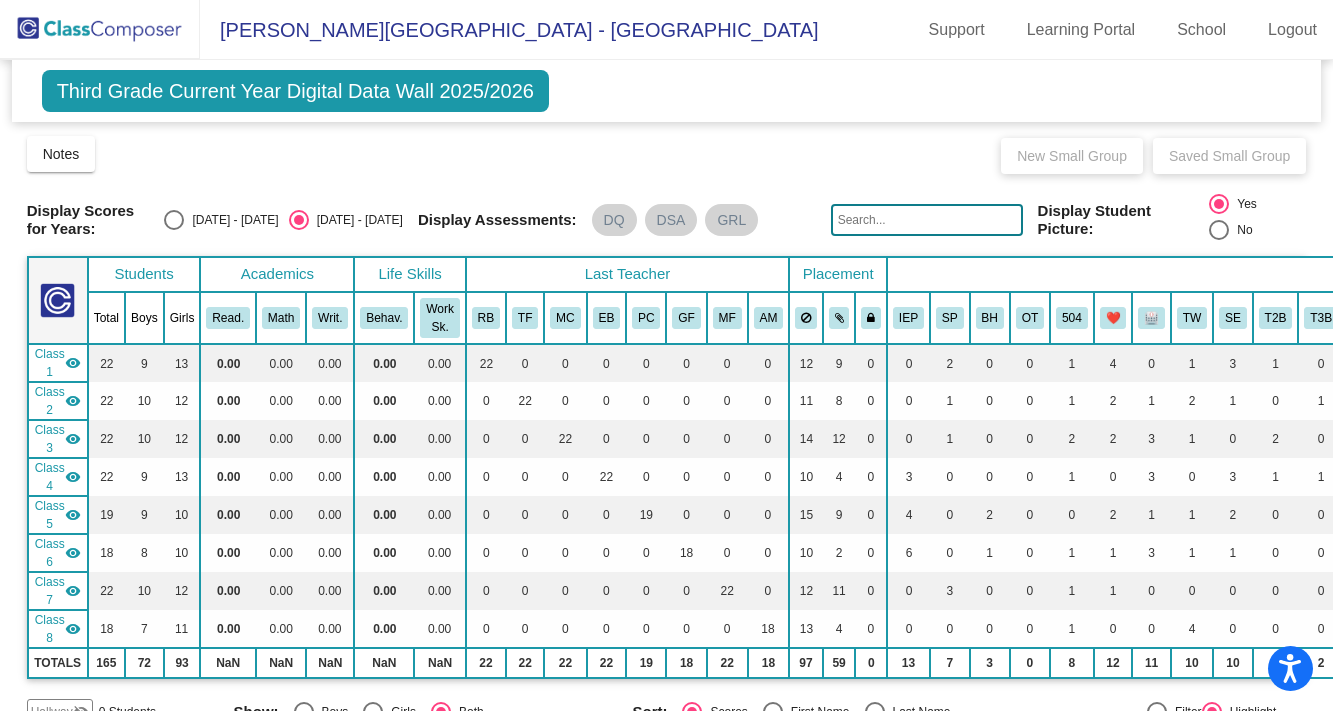 click at bounding box center (174, 220) 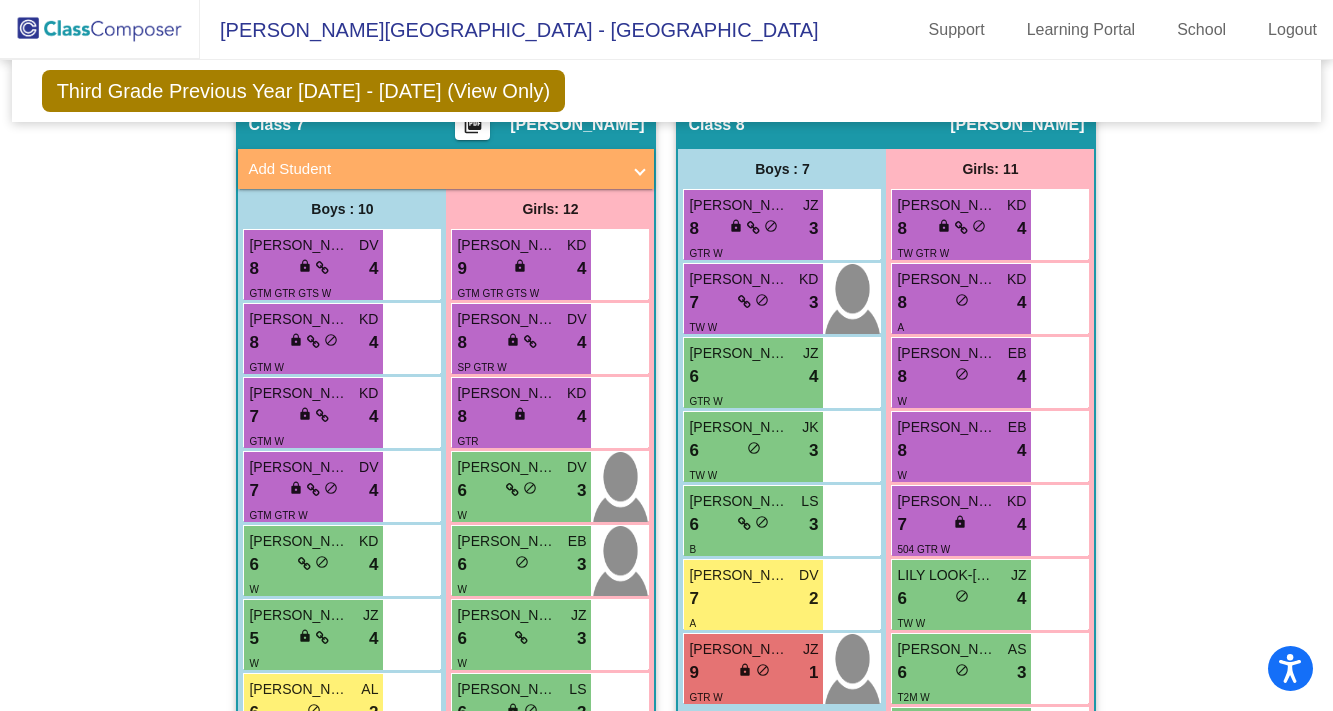 scroll, scrollTop: 3543, scrollLeft: 0, axis: vertical 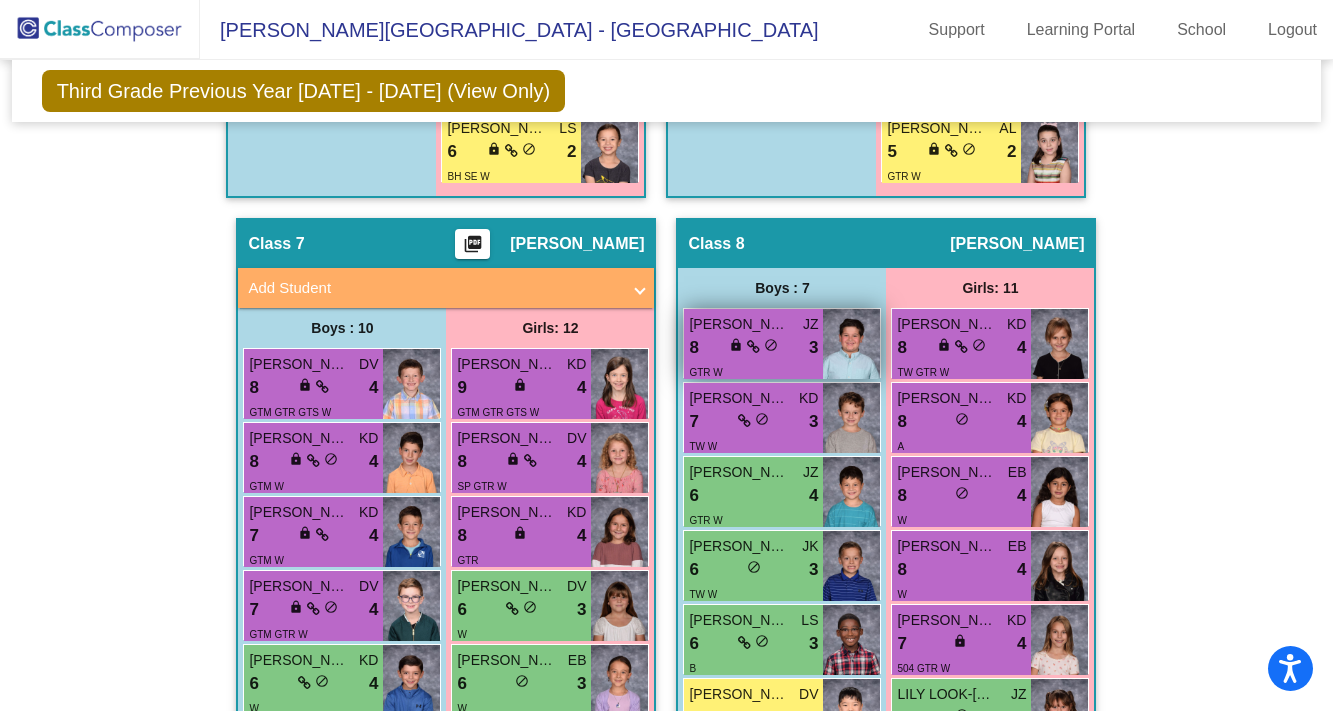 click on "do_not_disturb_alt" at bounding box center (771, 345) 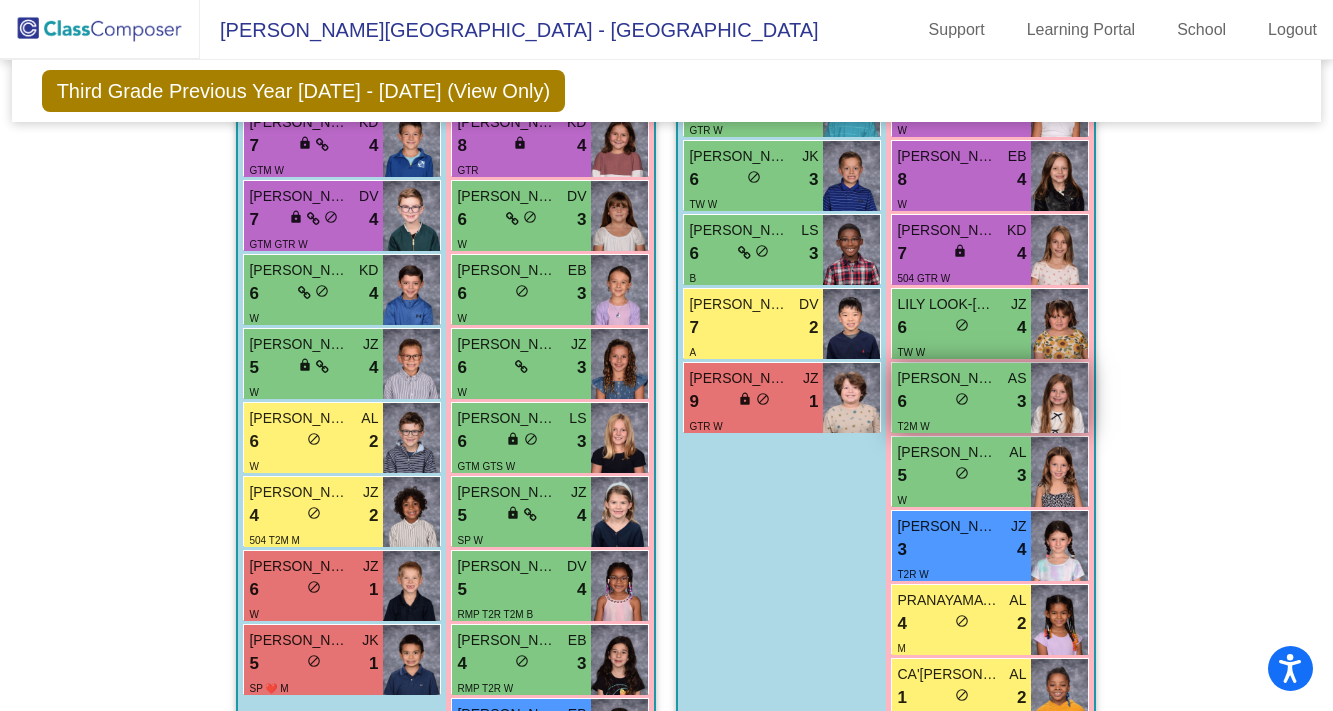 scroll, scrollTop: 3926, scrollLeft: 0, axis: vertical 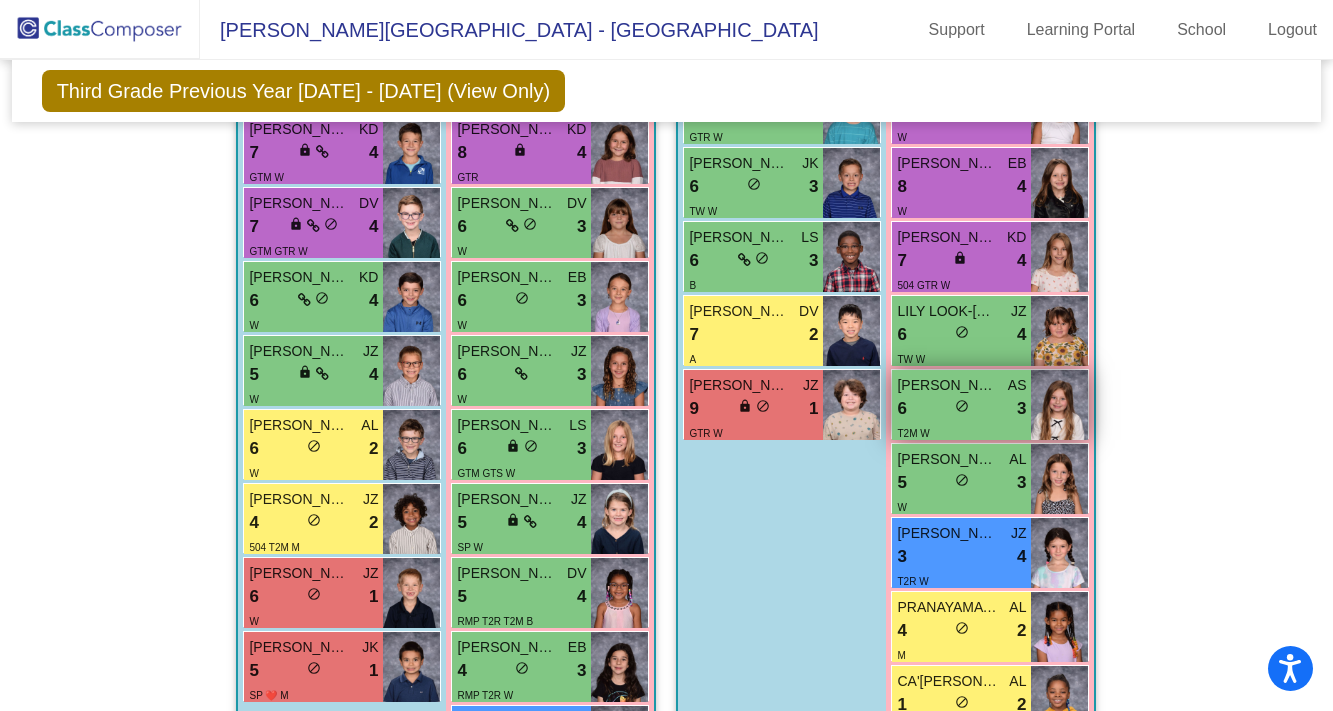 click on "[PERSON_NAME]" at bounding box center [947, 385] 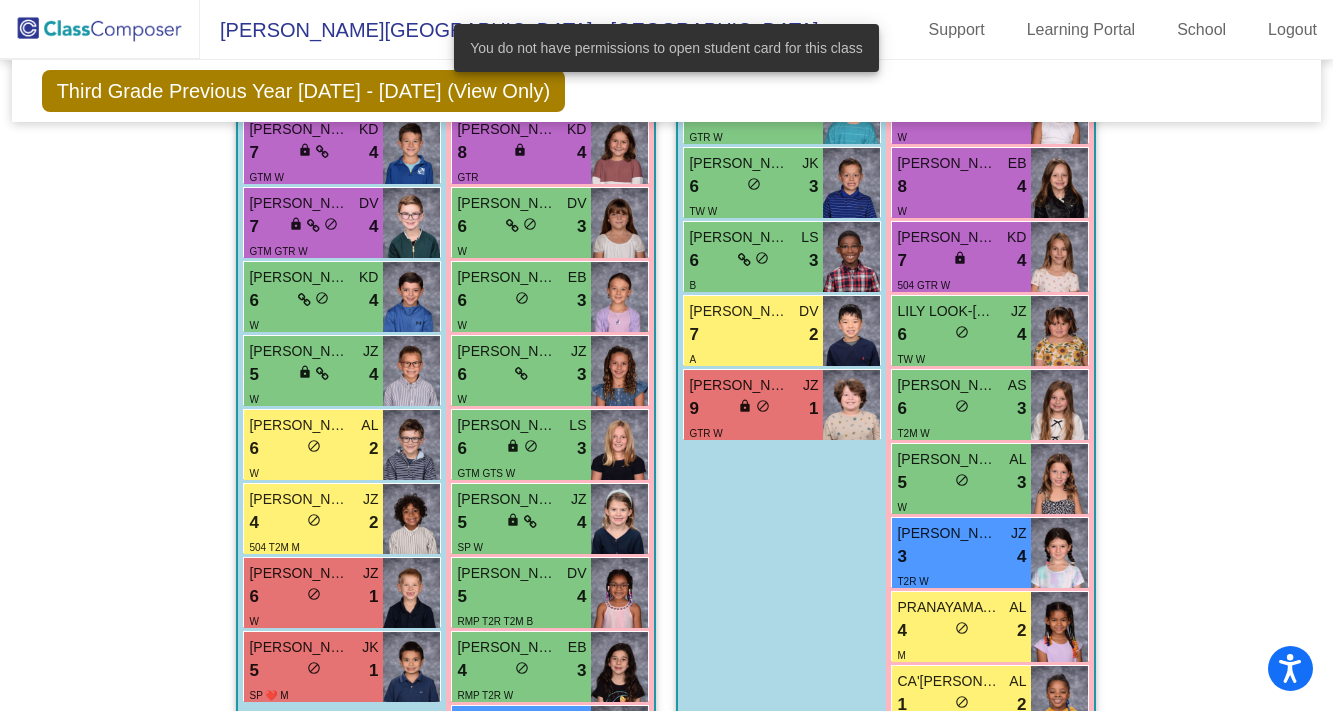 click on "Boys : 7  [PERSON_NAME] JZ 8 lock do_not_disturb_alt 3 GTR W [PERSON_NAME] KD 7 lock do_not_disturb_alt 3 TW W [PERSON_NAME] JZ 6 lock do_not_disturb_alt 4 GTR W CONNOR [PERSON_NAME] 6 lock do_not_disturb_alt 3 TW W [PERSON_NAME] LS 6 lock do_not_disturb_alt 3 B [PERSON_NAME] DV 7 lock do_not_disturb_alt 2 A [PERSON_NAME] JZ 9 lock do_not_disturb_alt 1 GTR W" at bounding box center (0, 0) 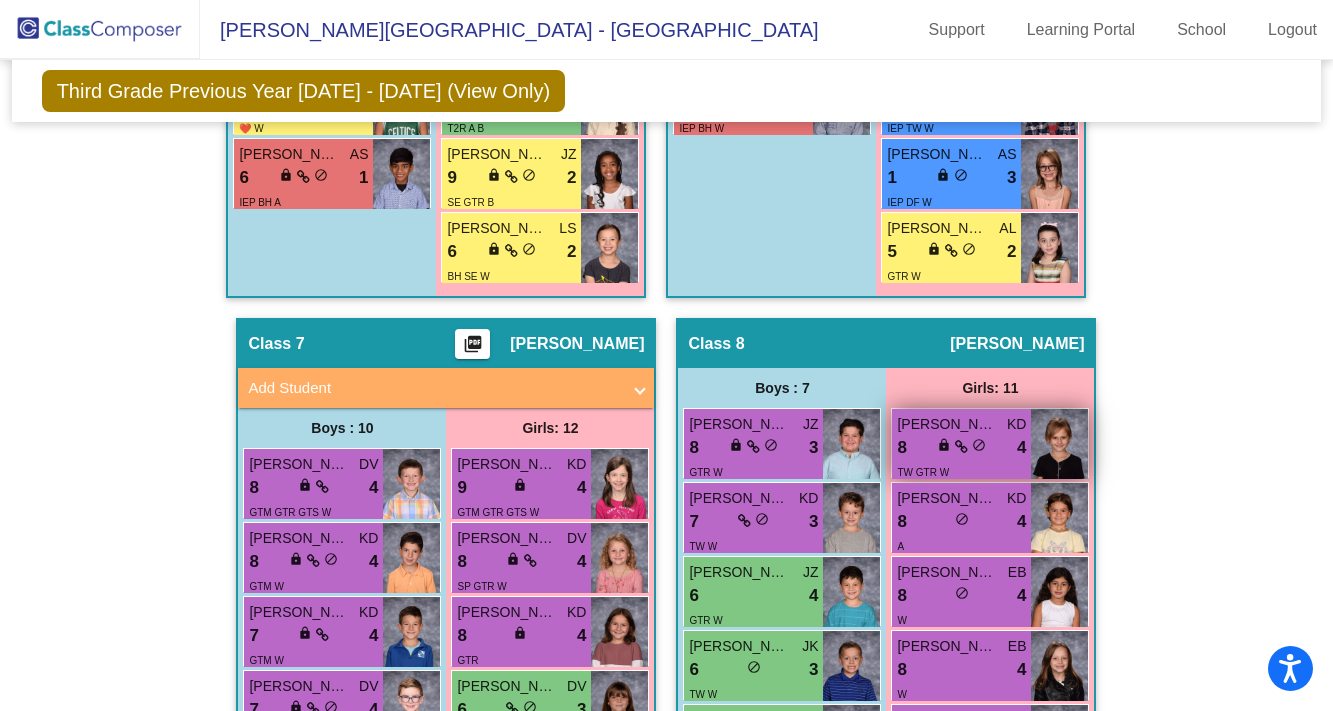 scroll, scrollTop: 3440, scrollLeft: 0, axis: vertical 